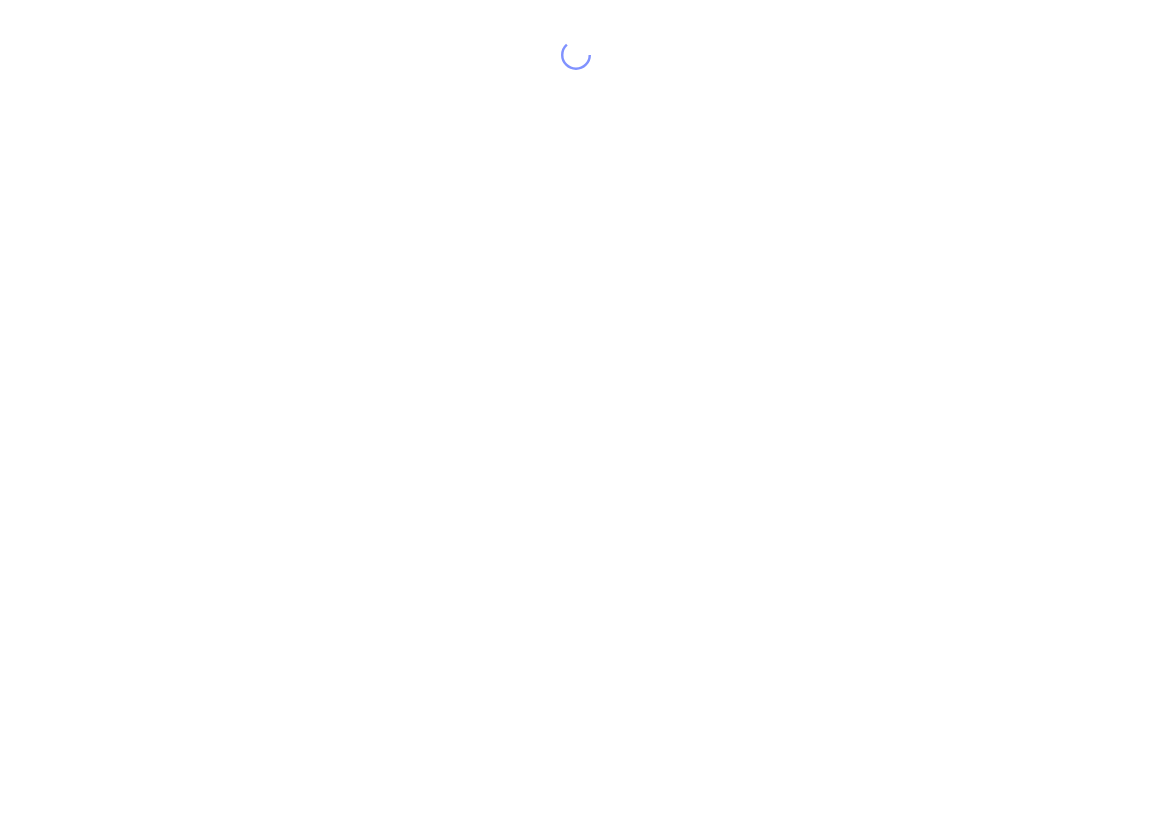 scroll, scrollTop: 0, scrollLeft: 0, axis: both 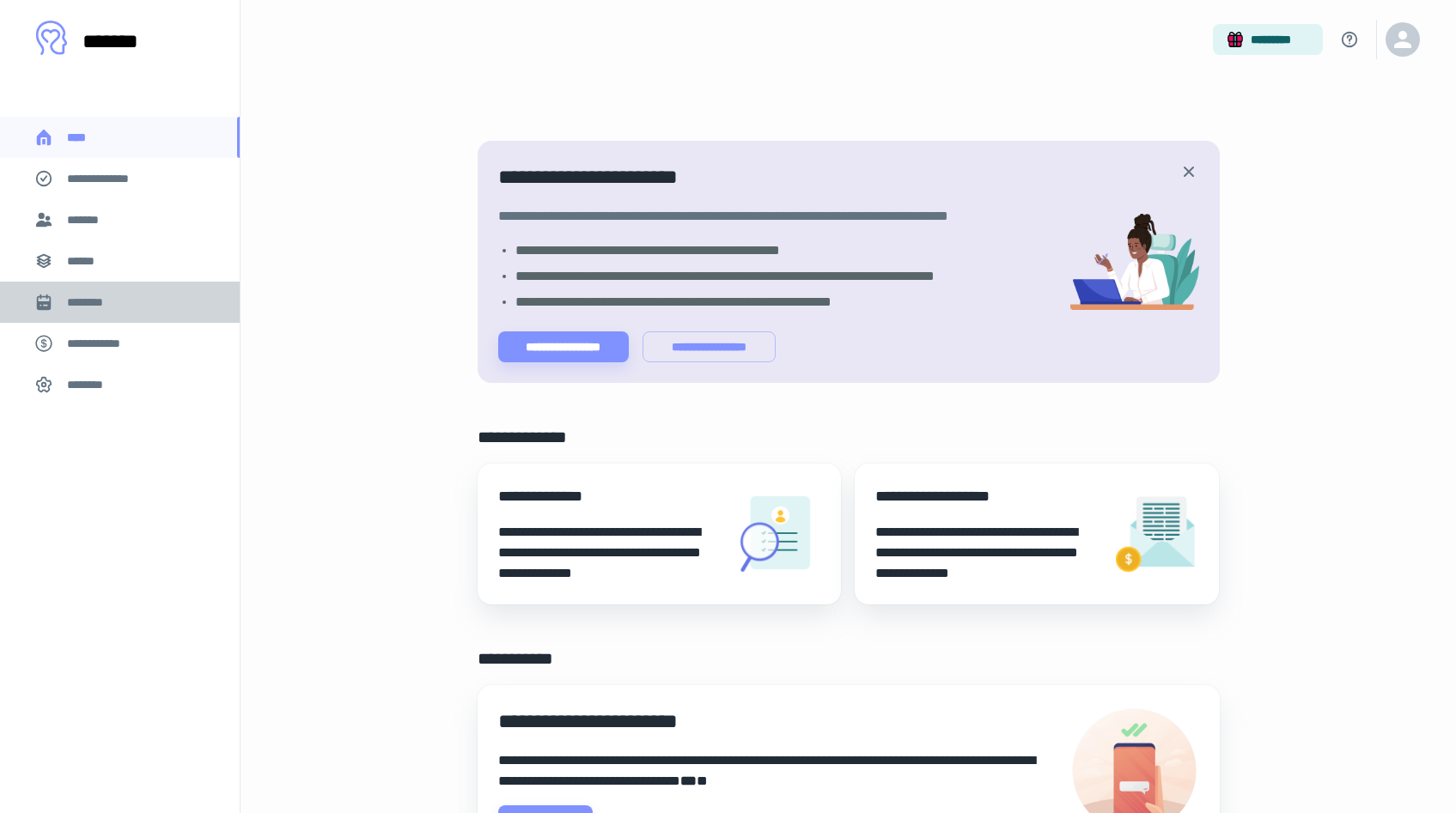 click on "********" at bounding box center (92, 302) 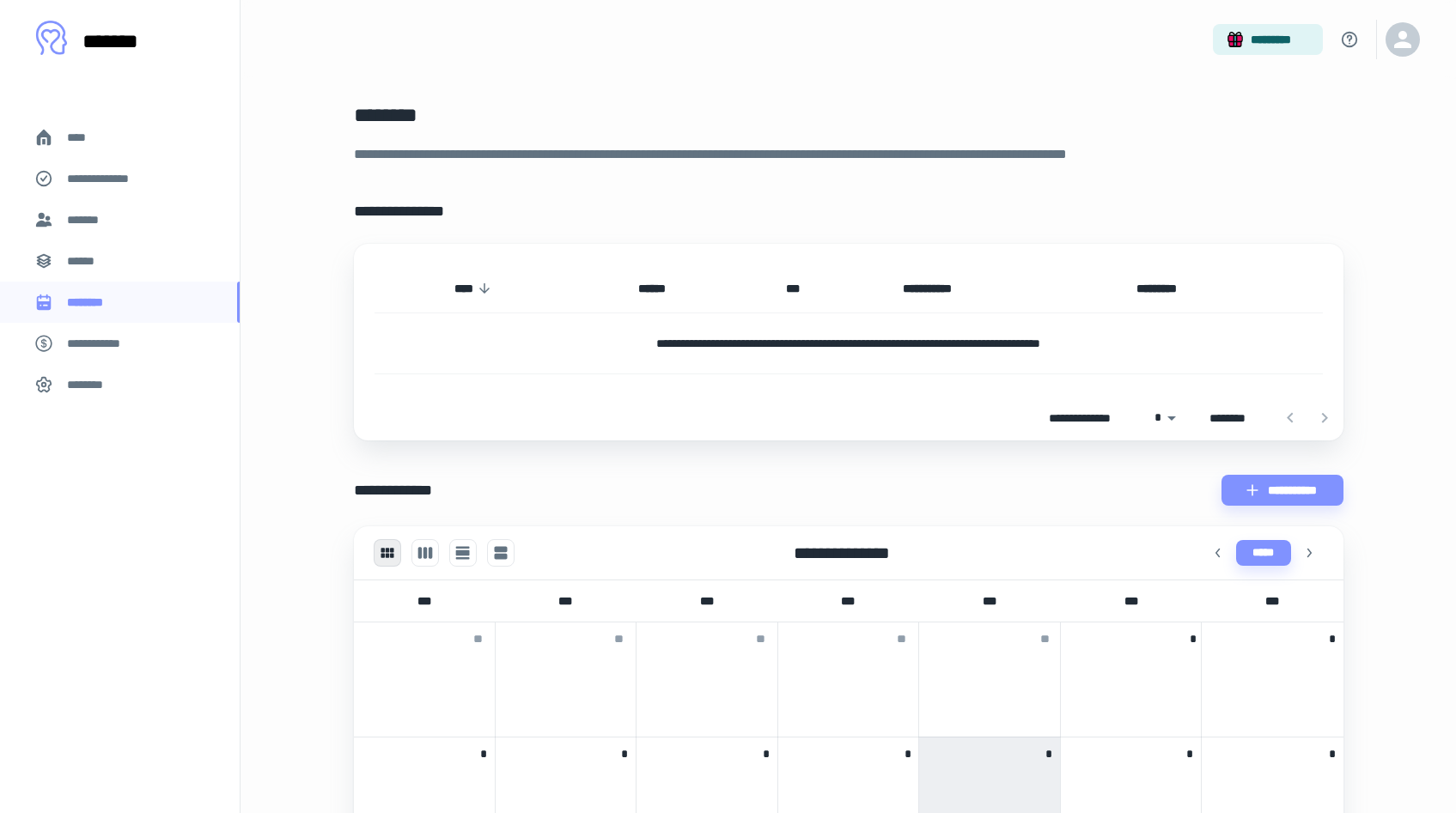 click on "******" at bounding box center (119, 261) 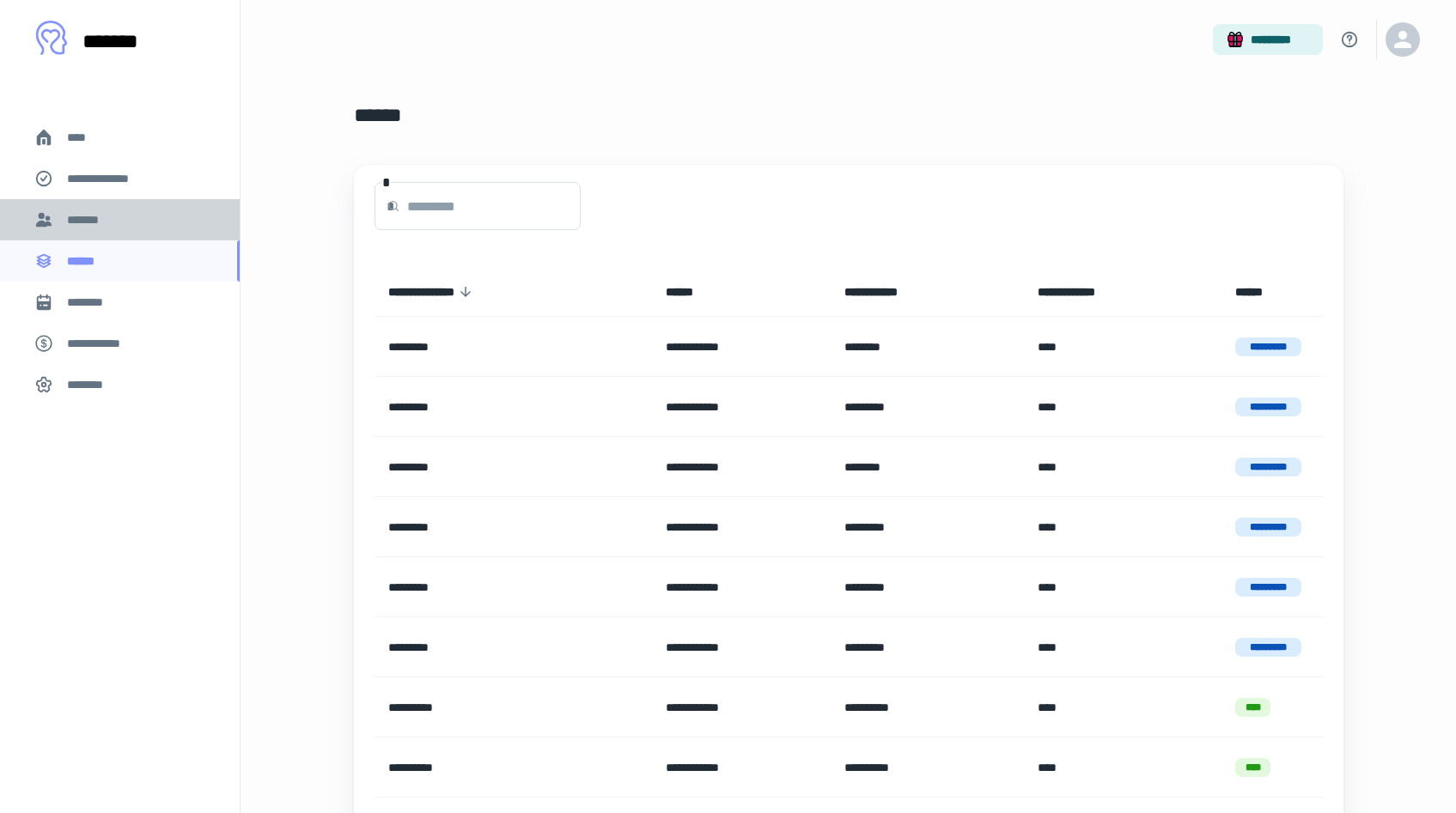 click on "*******" at bounding box center (86, 220) 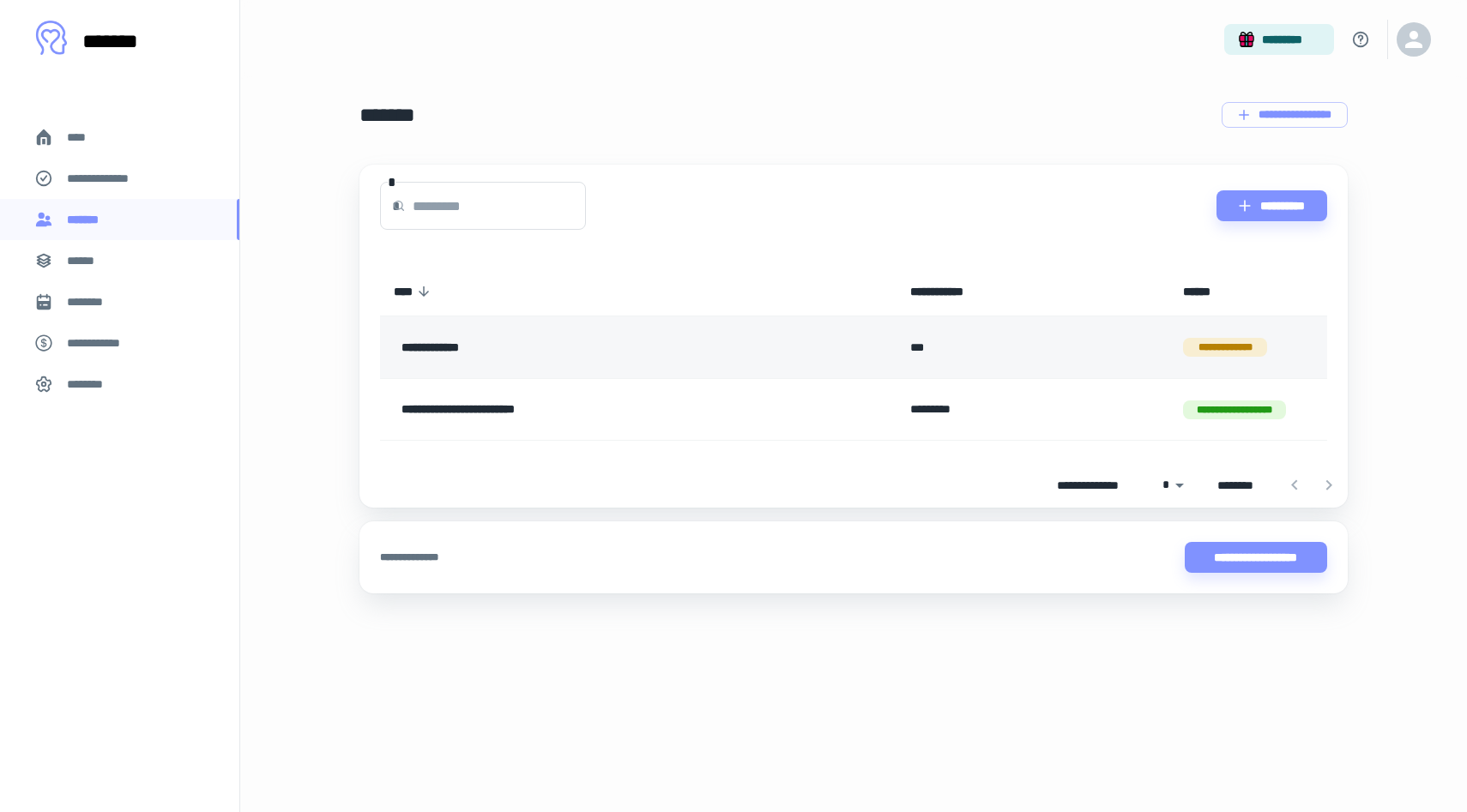 click on "**********" at bounding box center (593, 347) 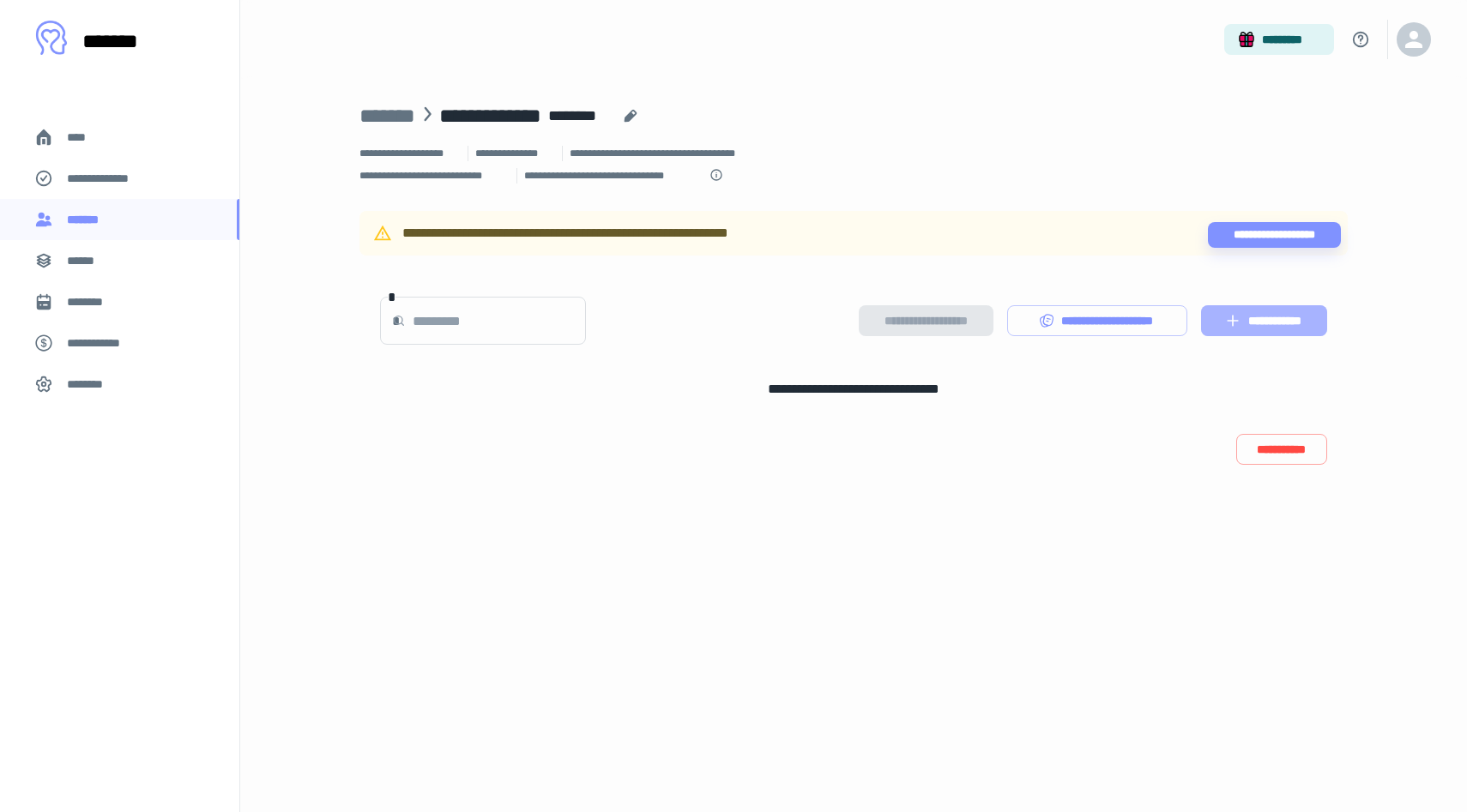 click on "**********" at bounding box center (1264, 321) 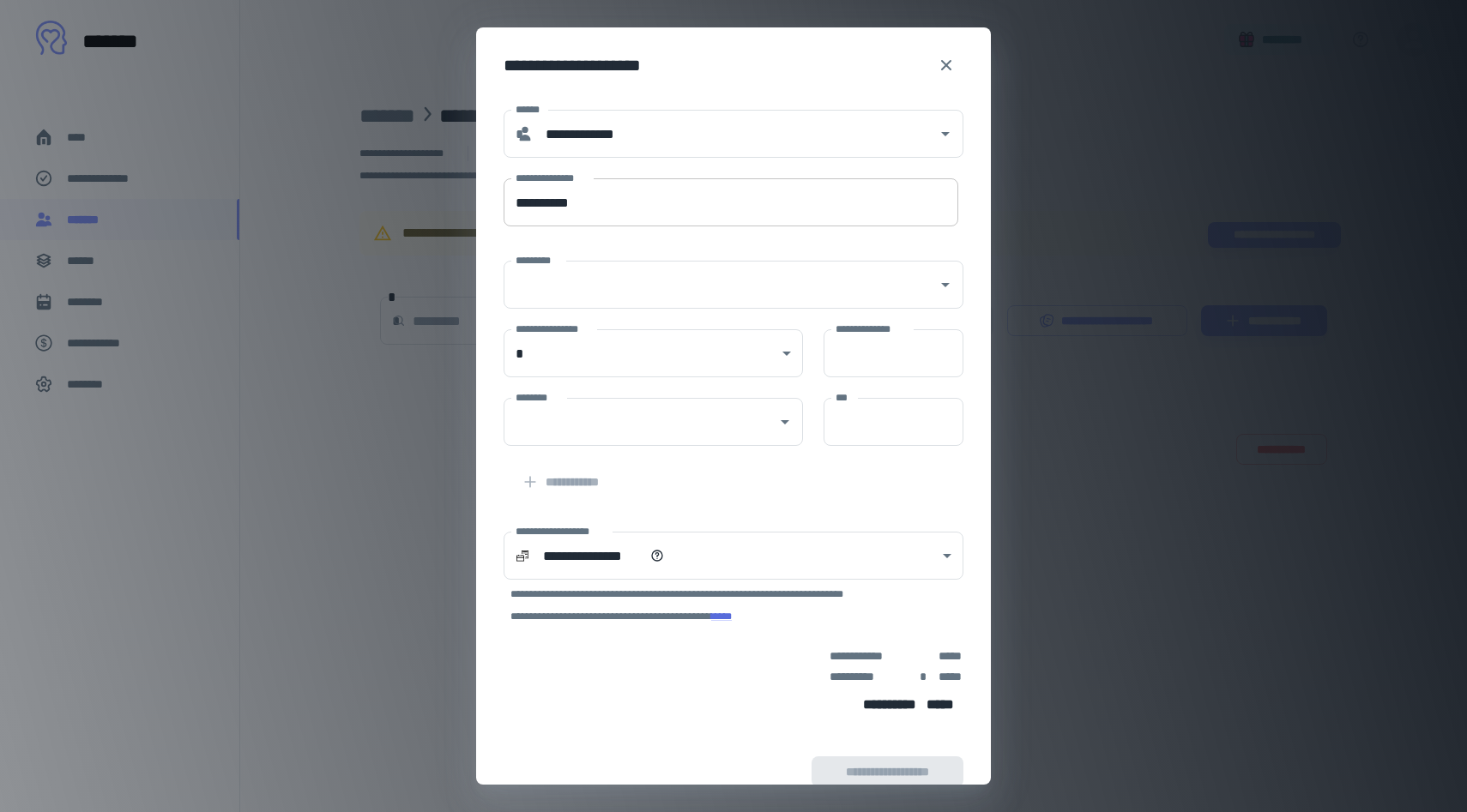 click on "**********" at bounding box center (731, 202) 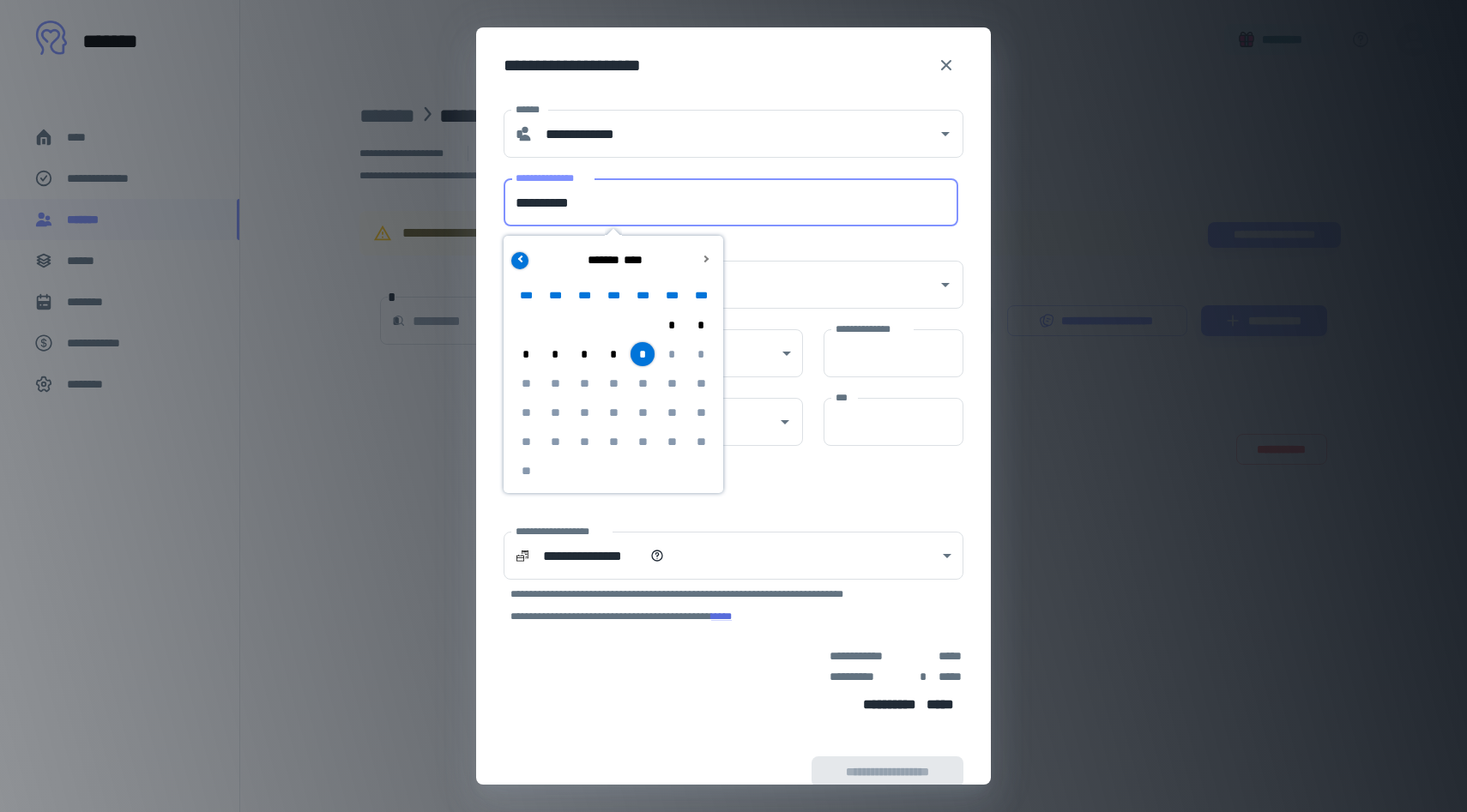 click at bounding box center [521, 258] 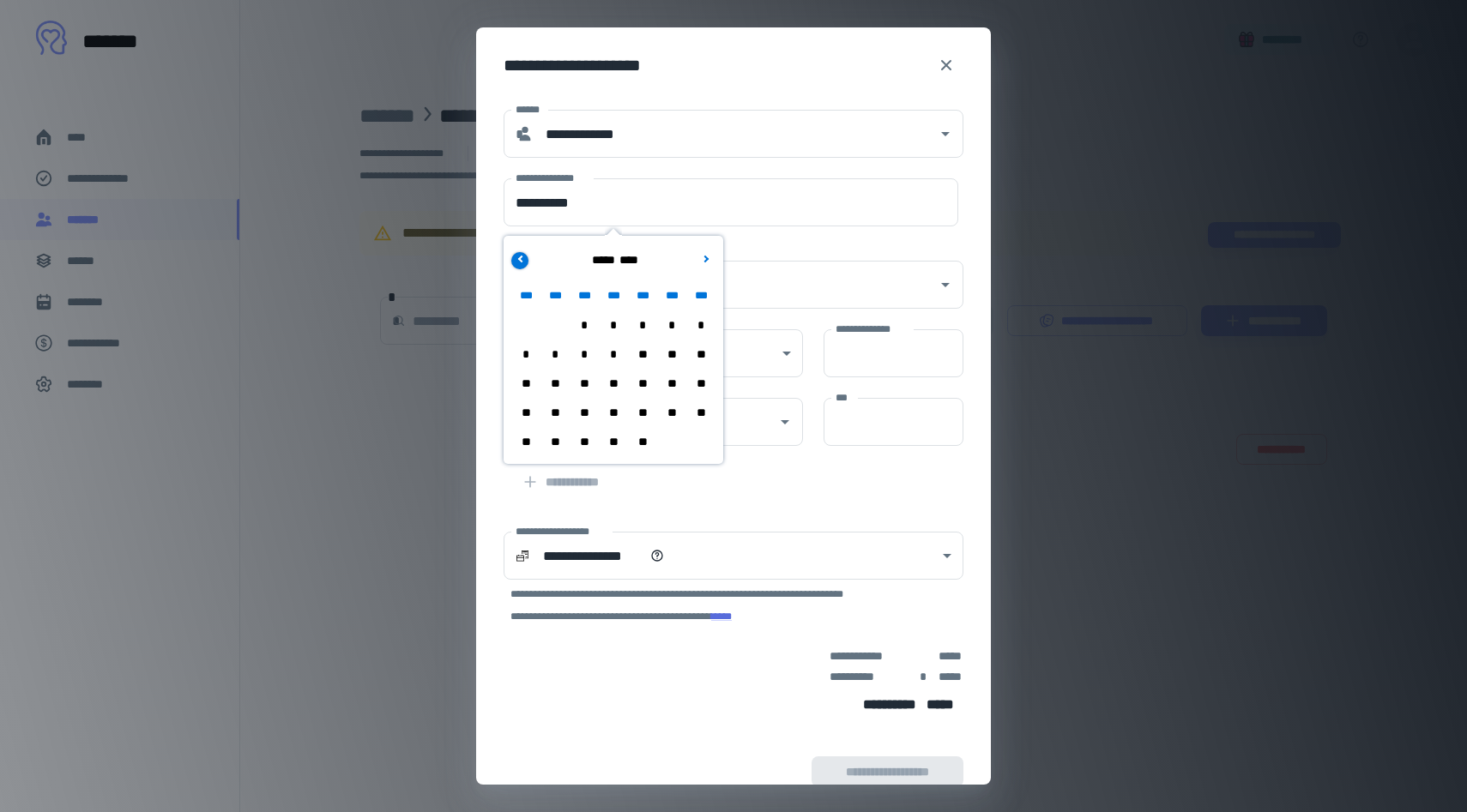 click at bounding box center [521, 258] 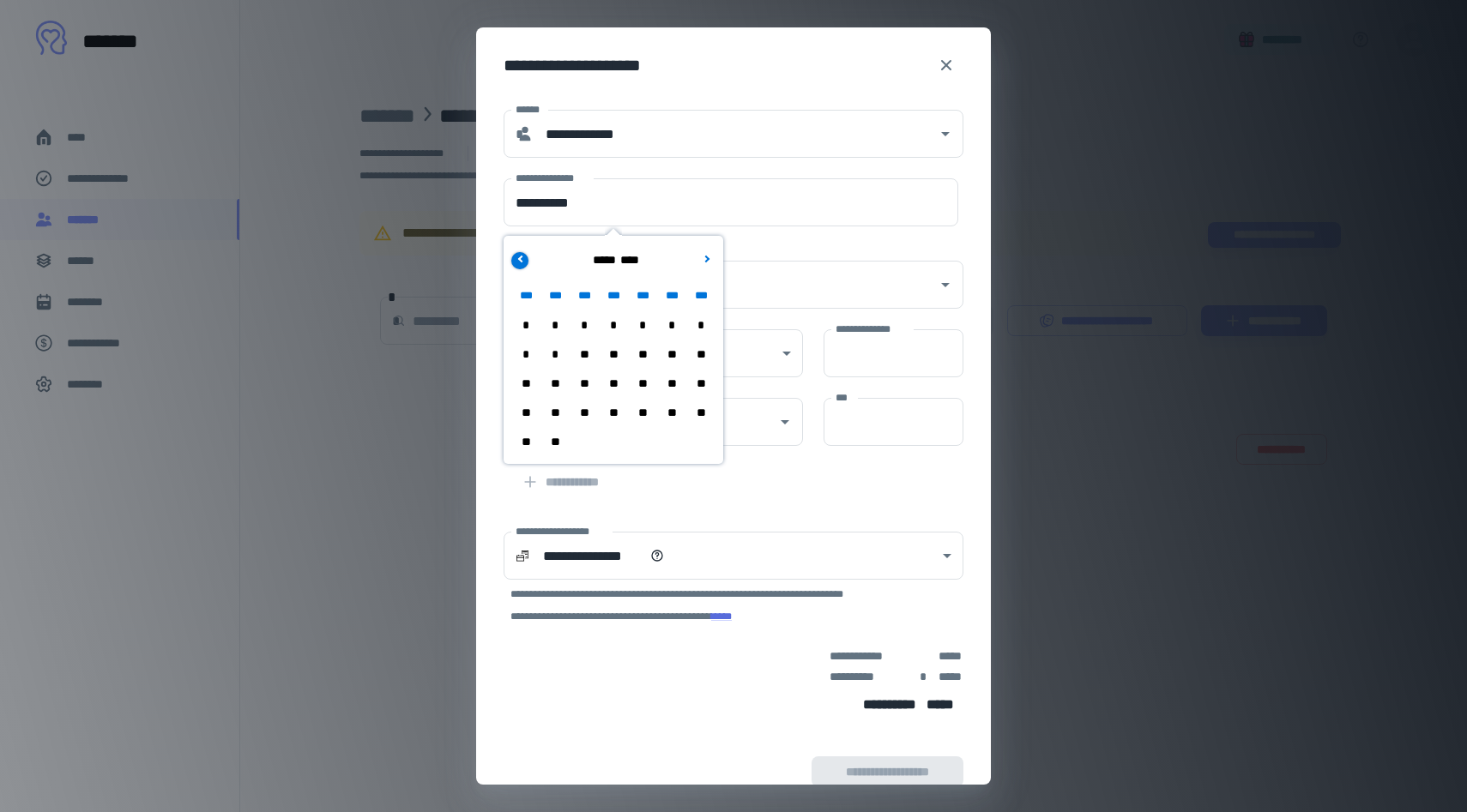 click at bounding box center (521, 258) 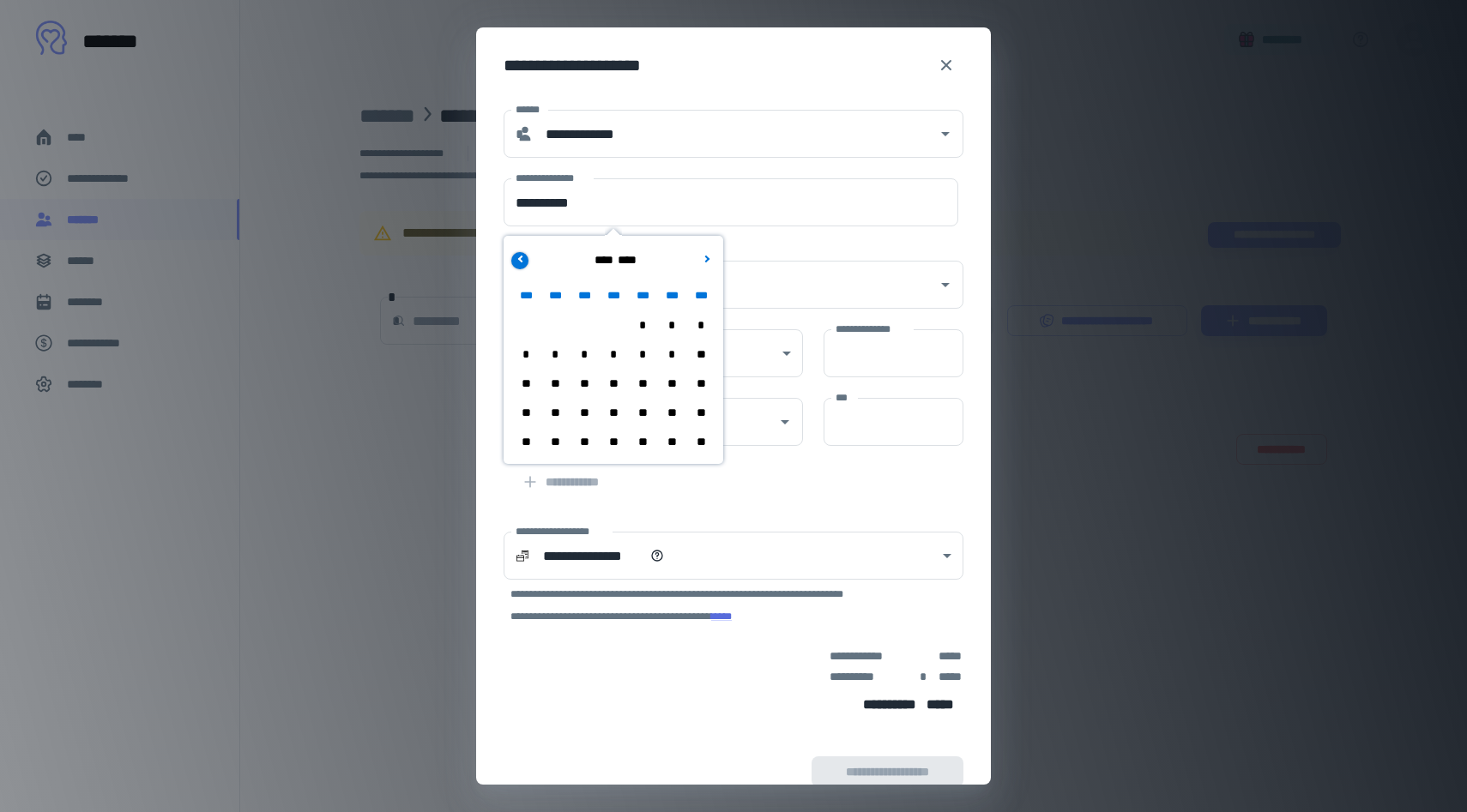 click at bounding box center [521, 258] 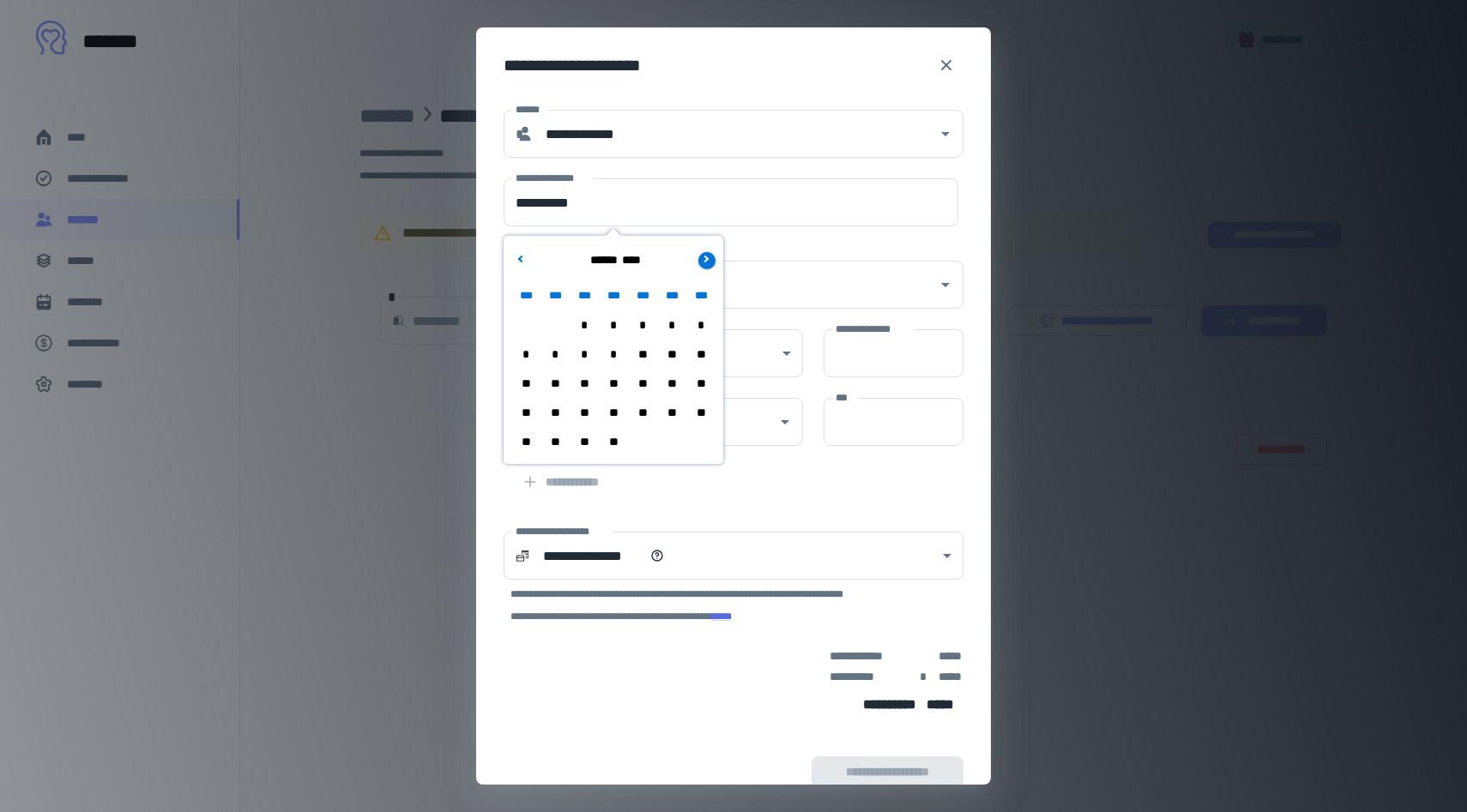 click at bounding box center [707, 261] 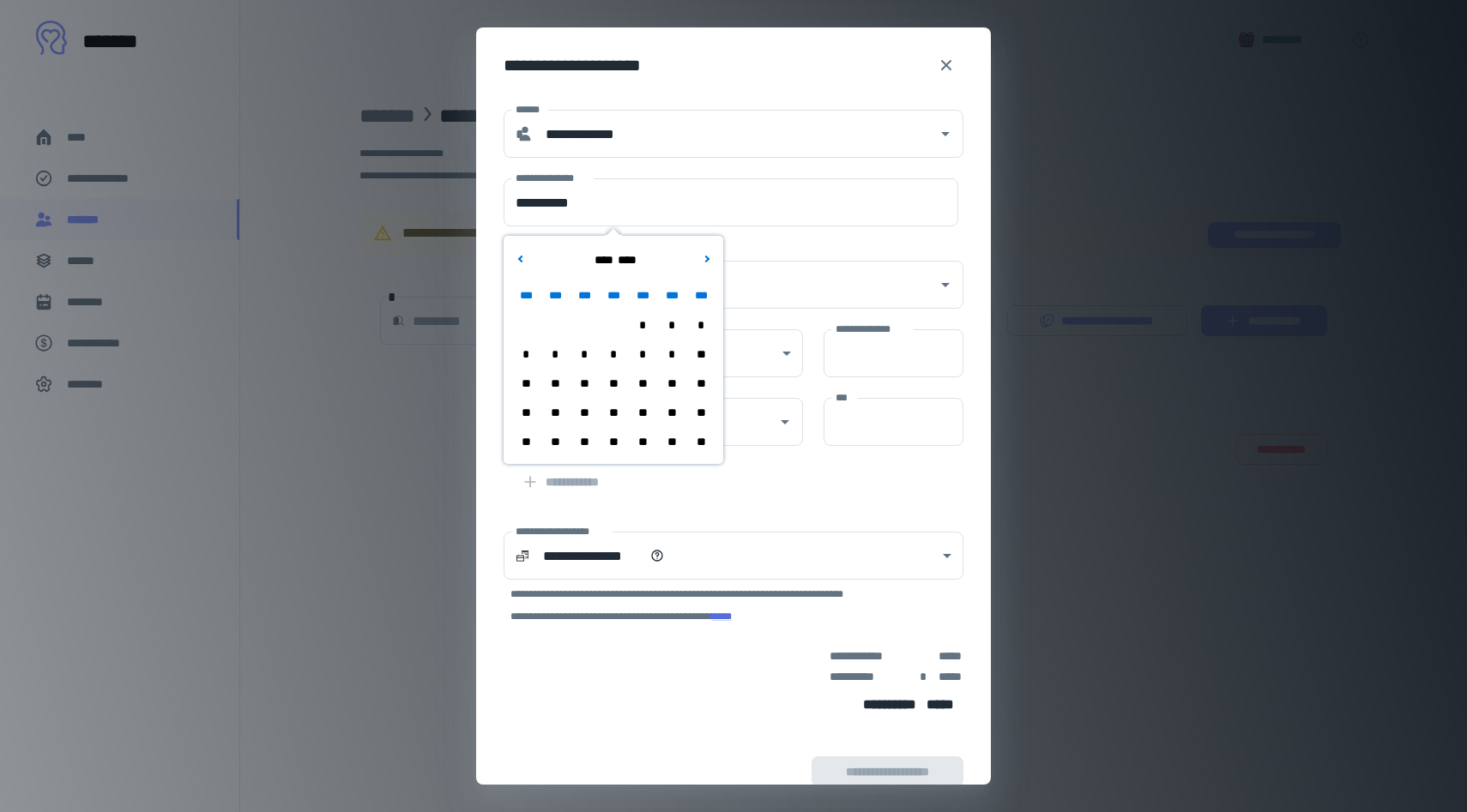 click on "**" at bounding box center [613, 383] 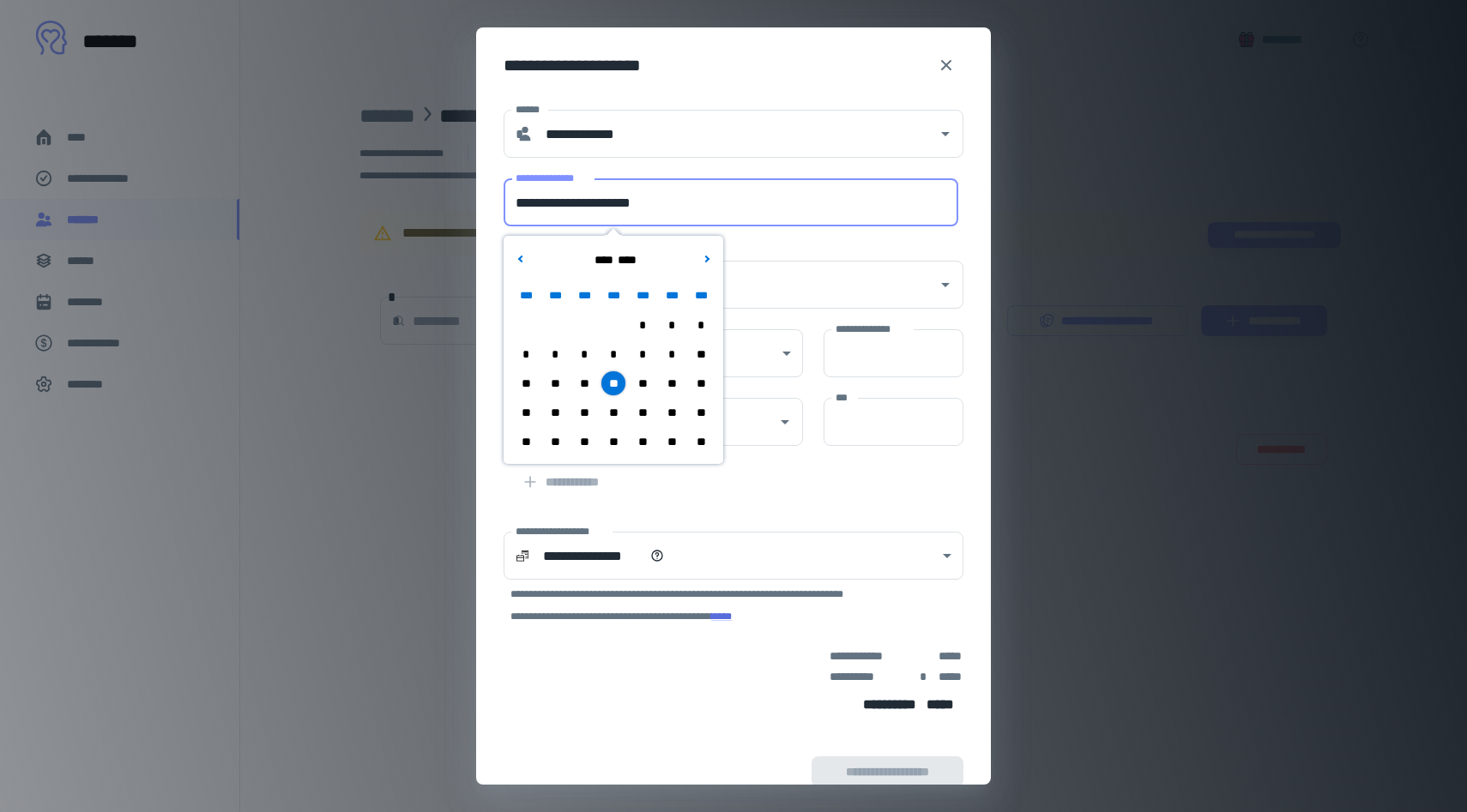 click on "**********" at bounding box center [731, 202] 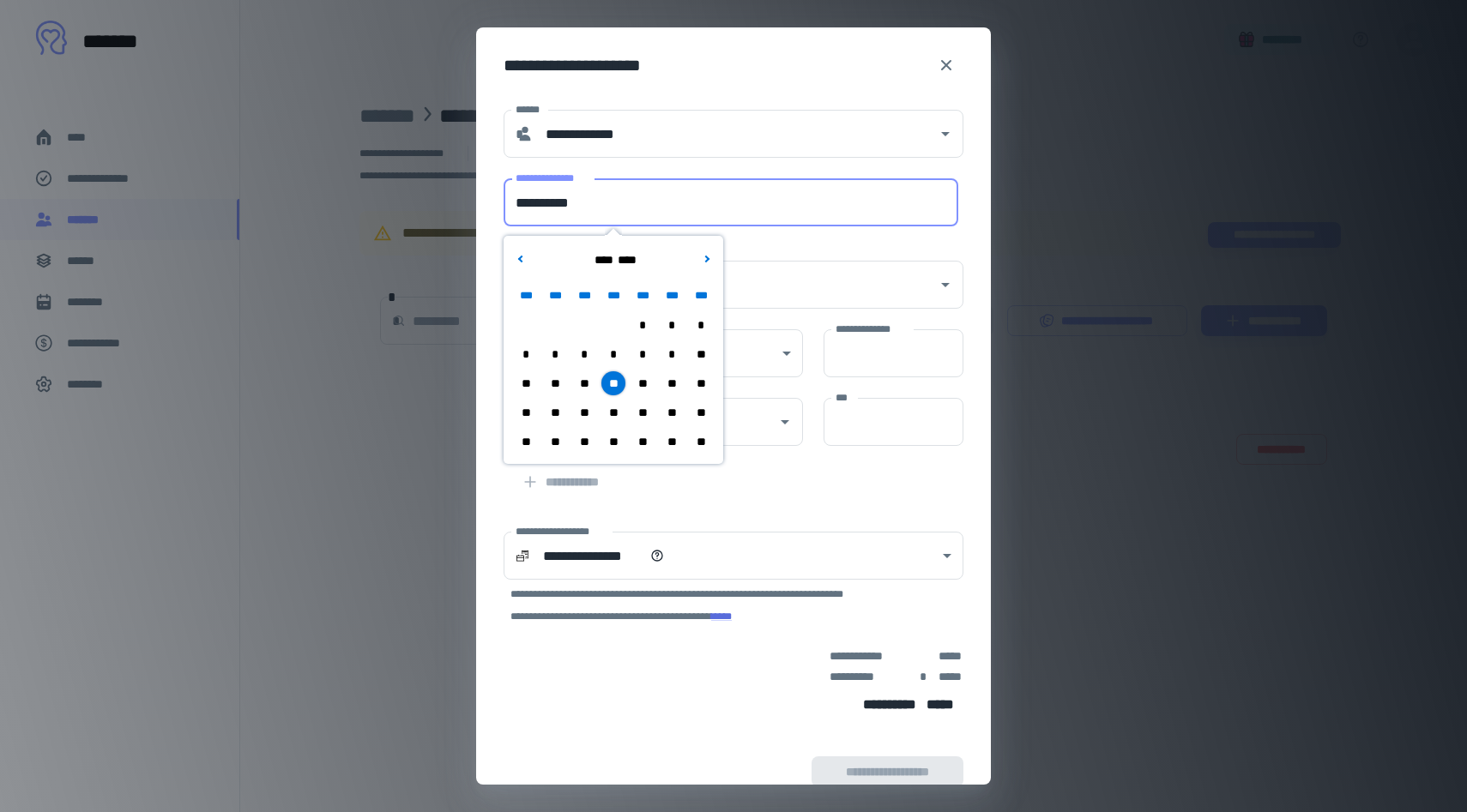 type on "**********" 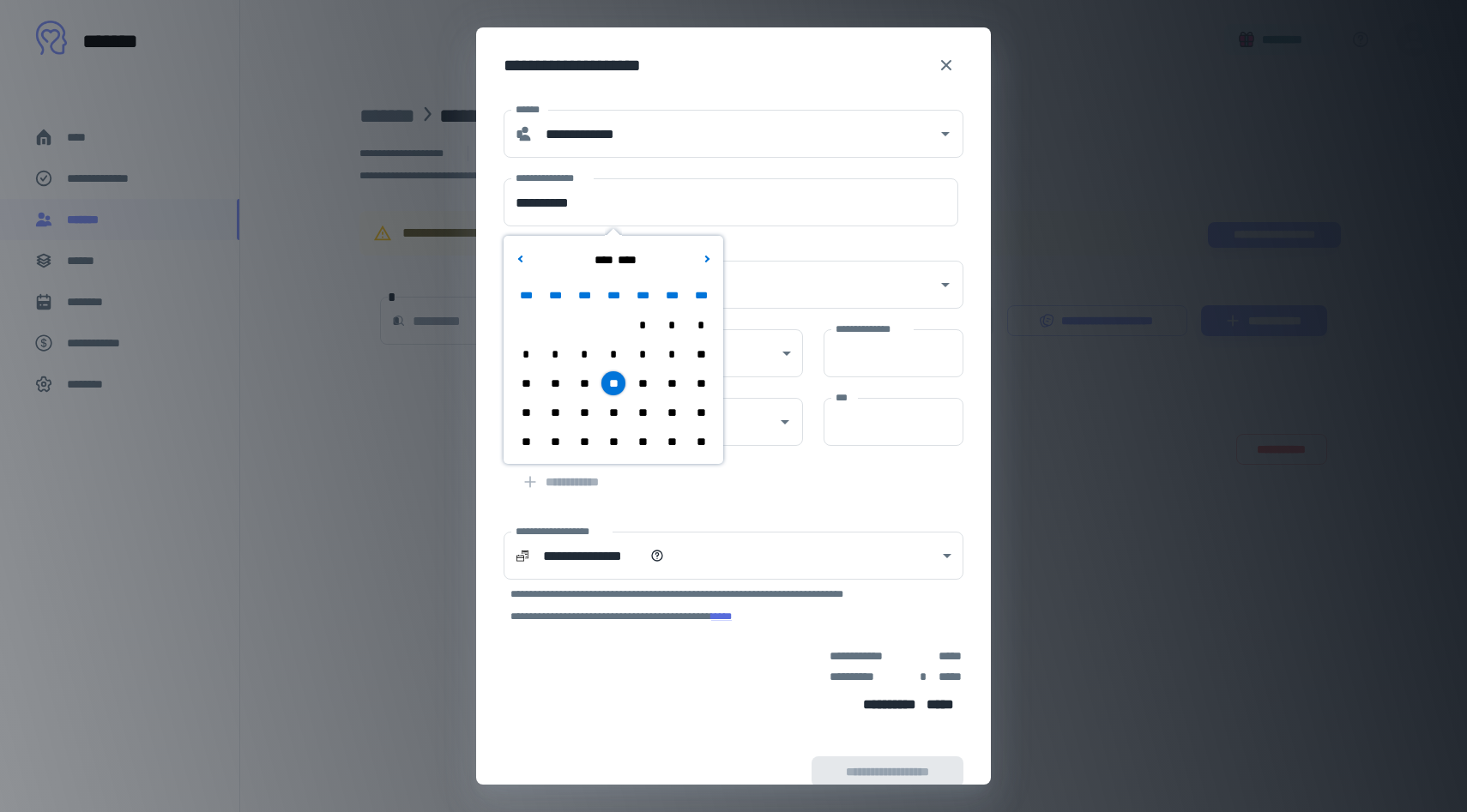 click on "**" at bounding box center (613, 383) 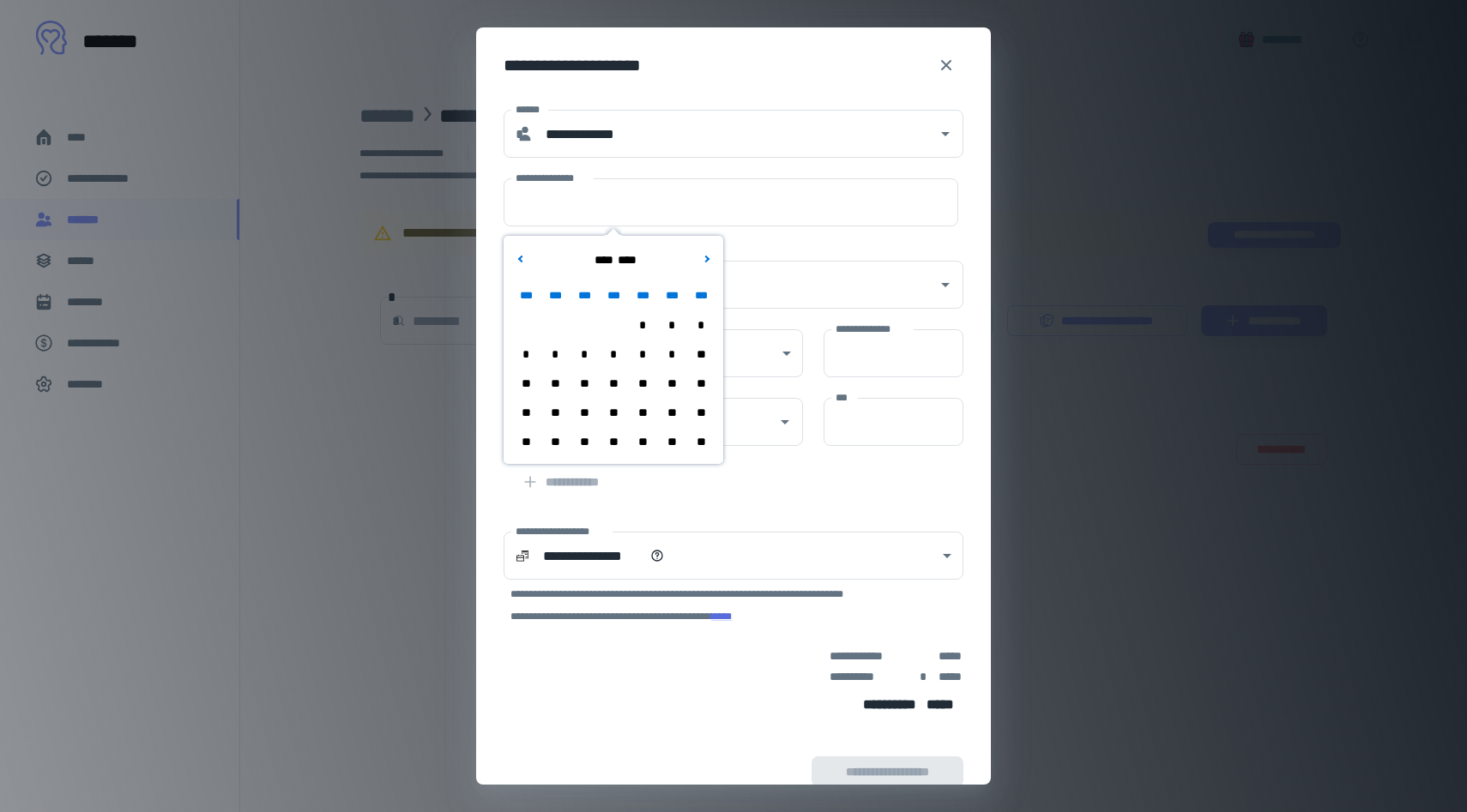click on "**" at bounding box center [613, 383] 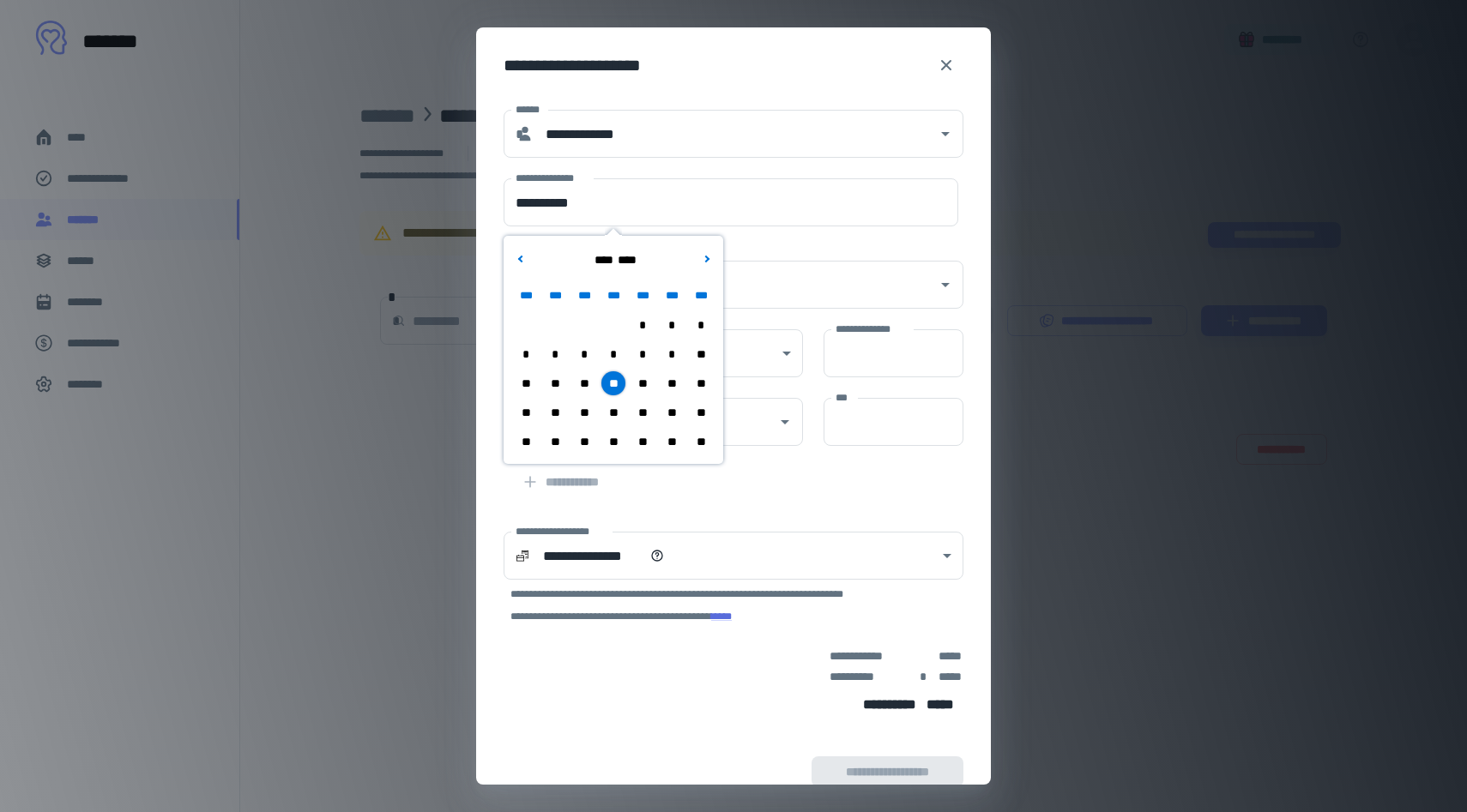 click on "*** * **** *** *** *** *** *** *** *** * * * * * * * * * ** ** ** ** ** ** ** ** ** ** ** ** ** ** ** ** ** ** ** ** ** ** ******* ******** ***** ***** *** **** **** ****** ********* ******* ******** ******** **** **** **** **** **** **** **** **** **** **** **** ****" at bounding box center (613, 350) 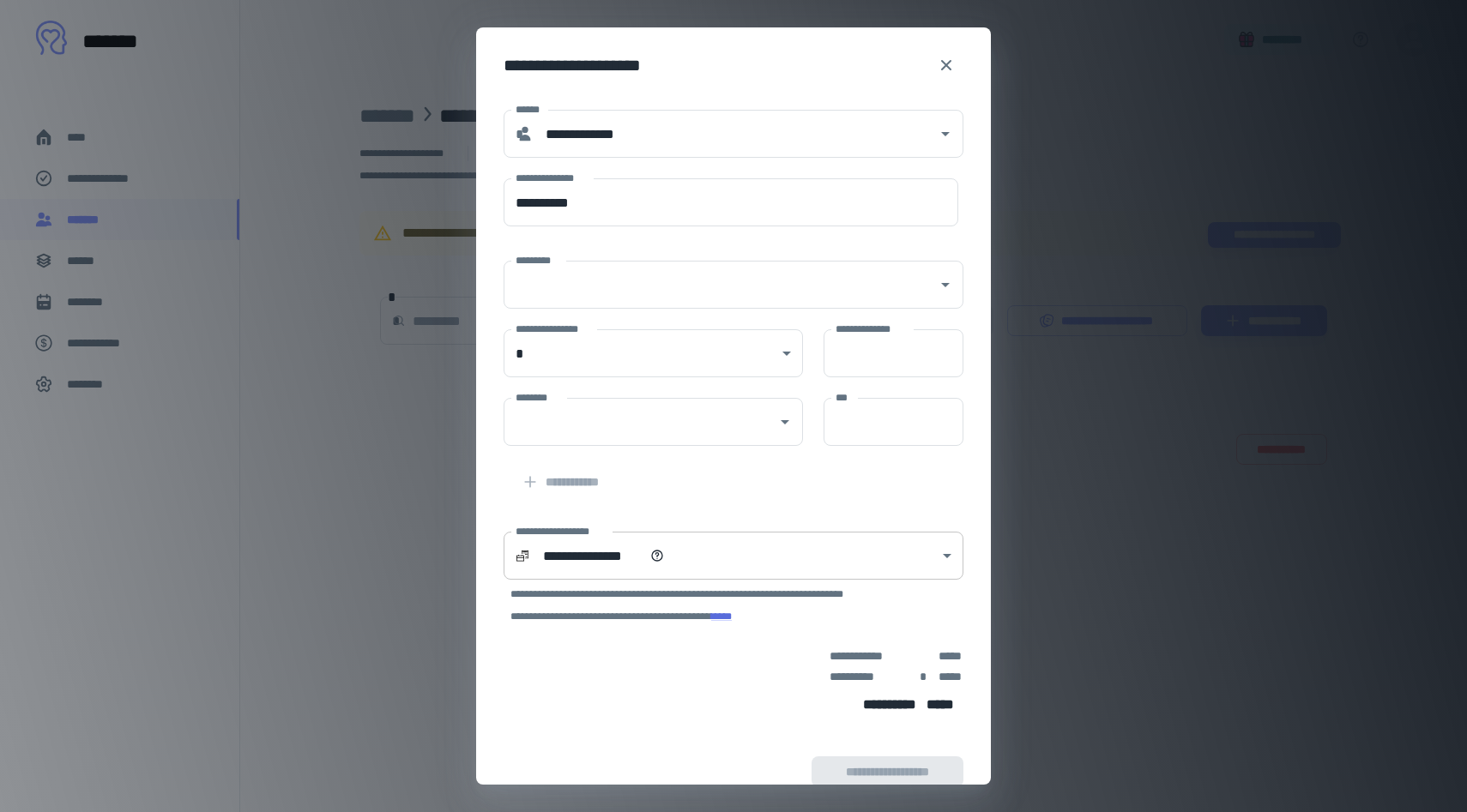 click on "**********" at bounding box center [734, 406] 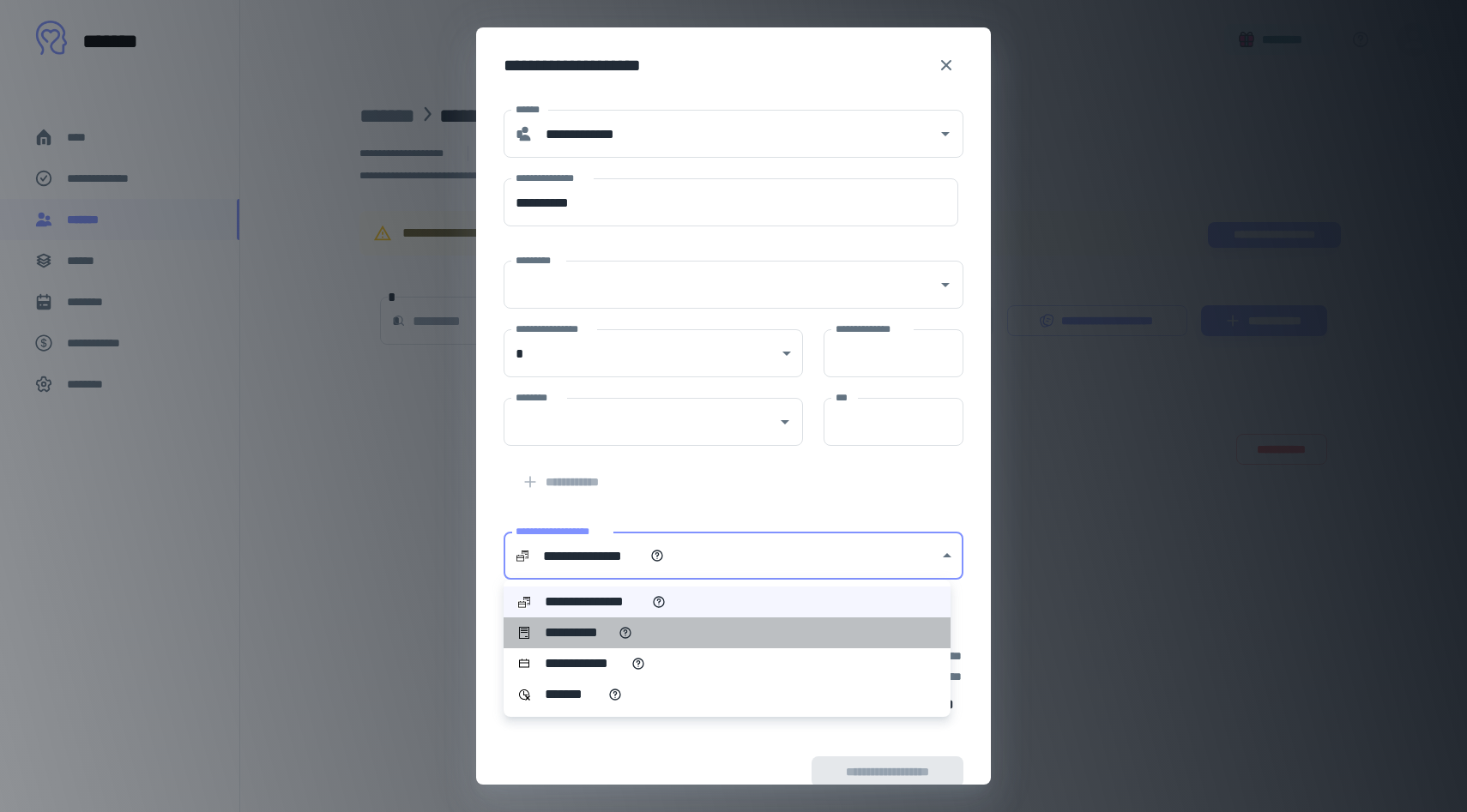 click on "**********" at bounding box center (578, 633) 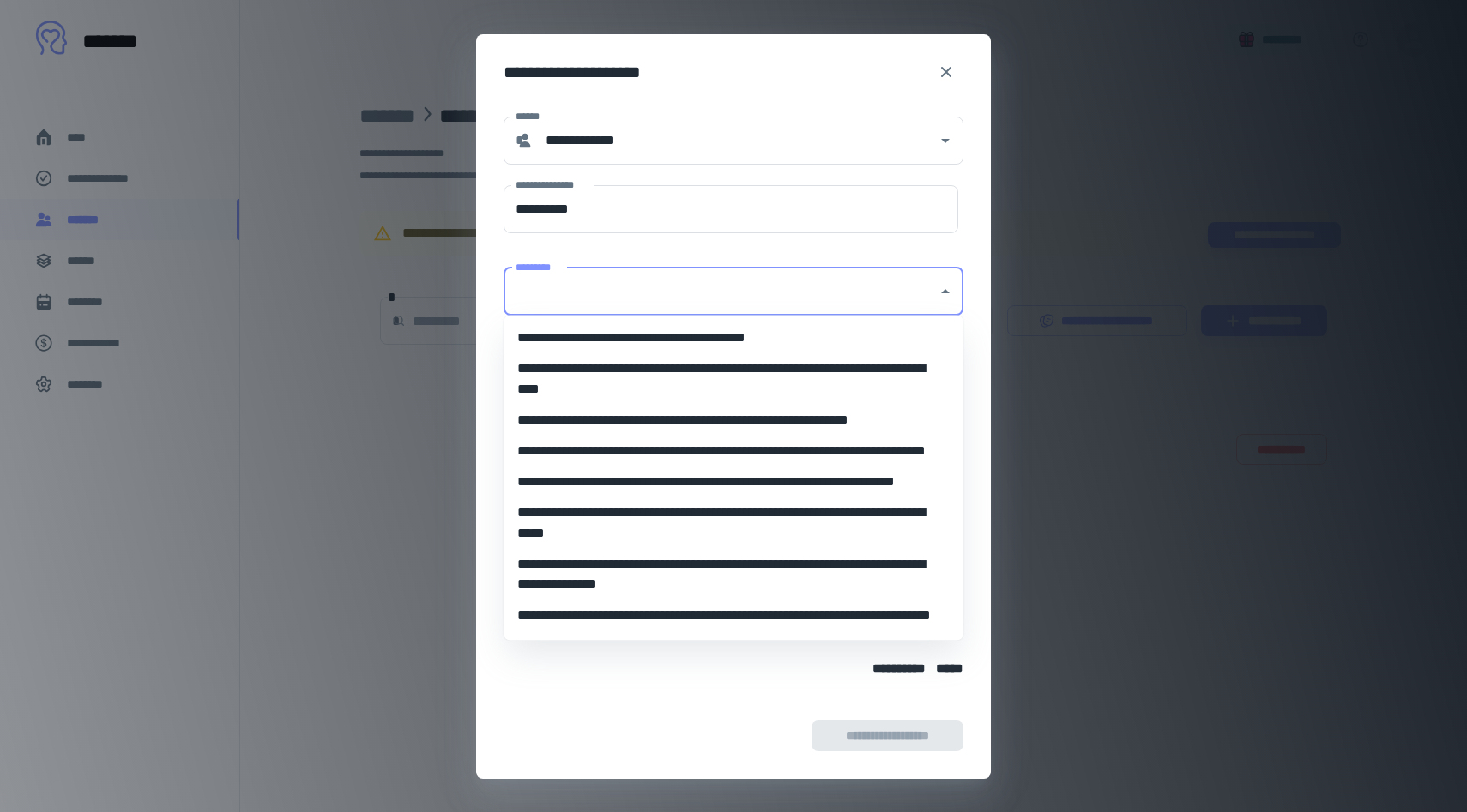 click on "*********" at bounding box center [721, 292] 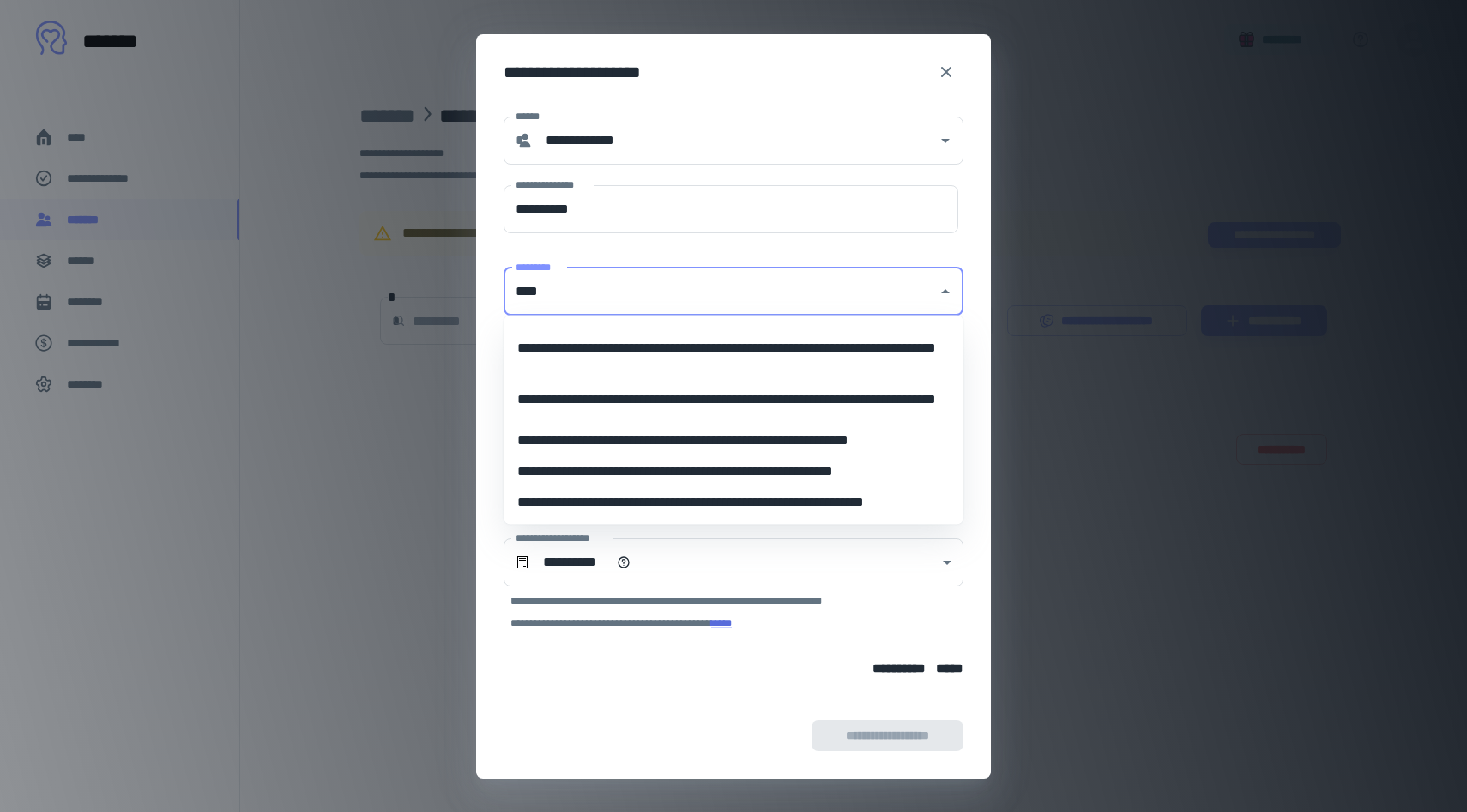 click on "**********" at bounding box center (734, 348) 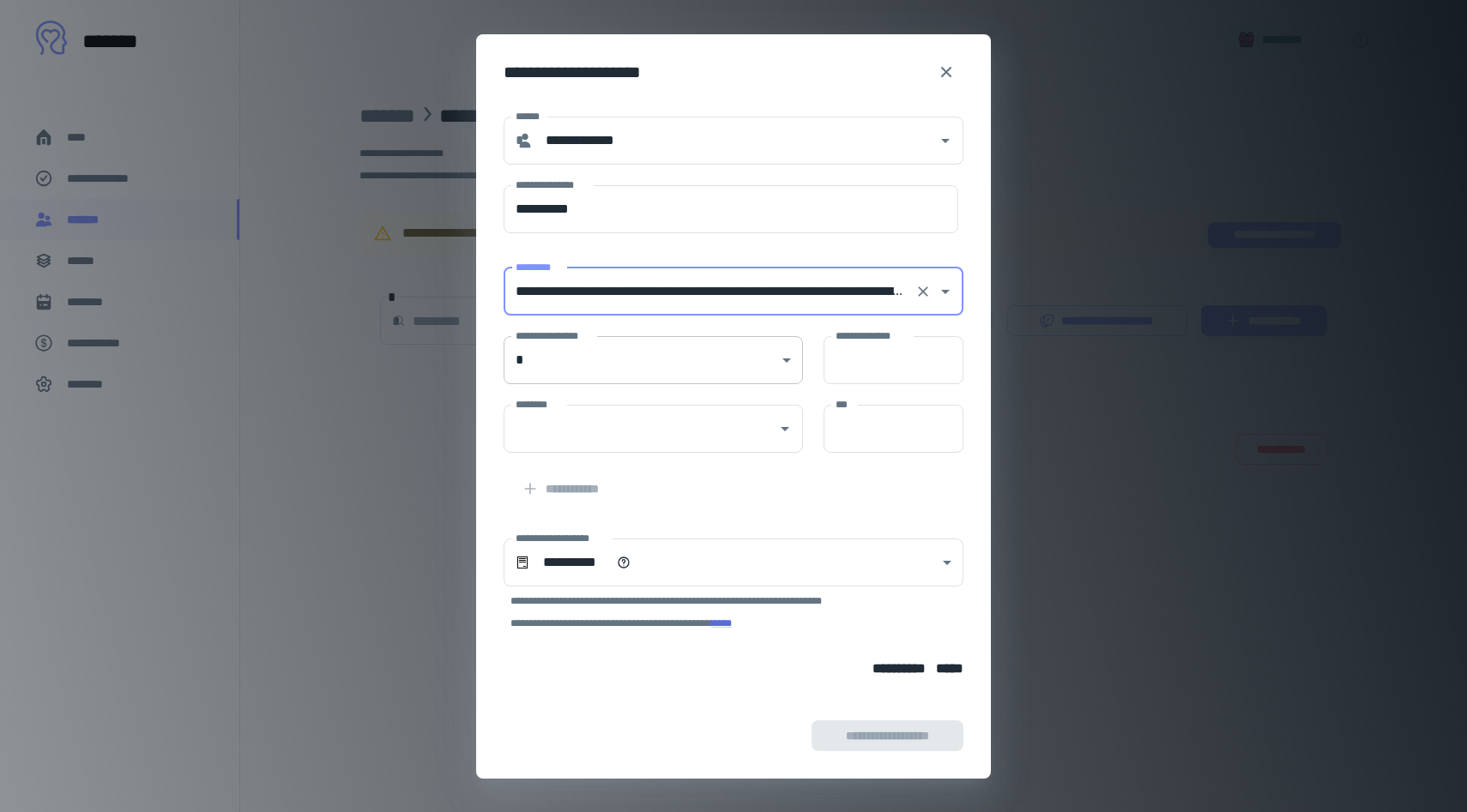 type on "**********" 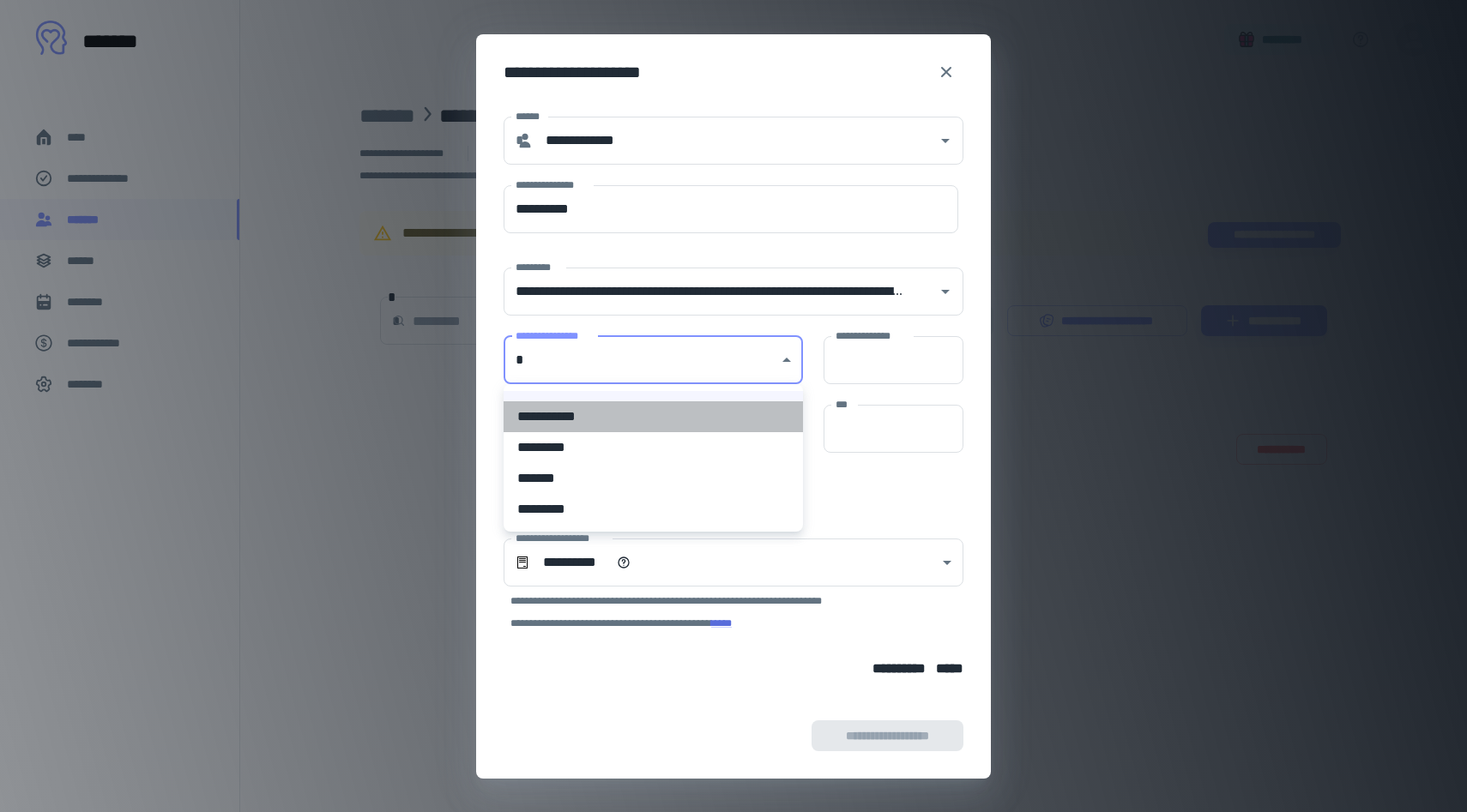 click on "**********" at bounding box center (653, 417) 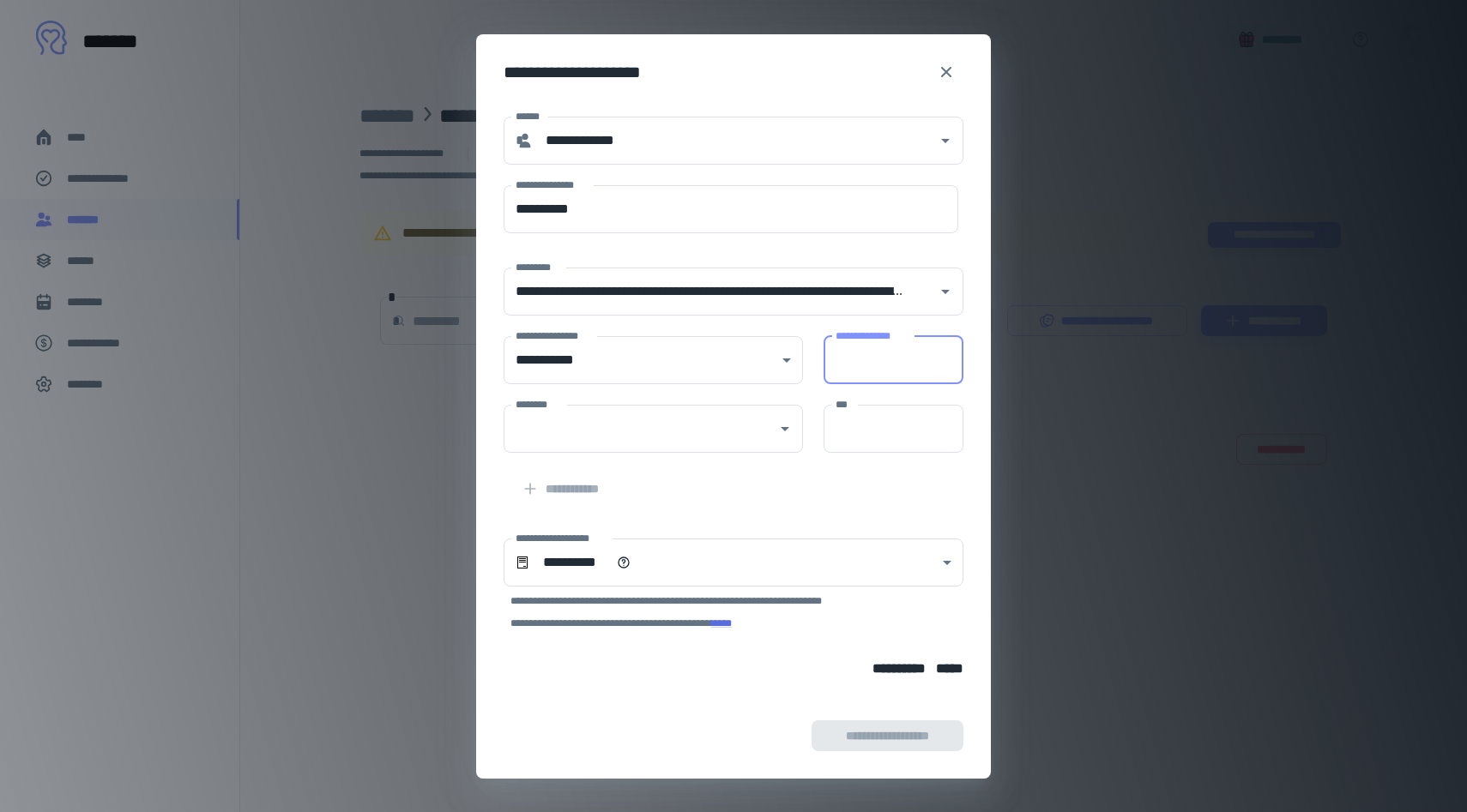 click on "**********" at bounding box center (893, 360) 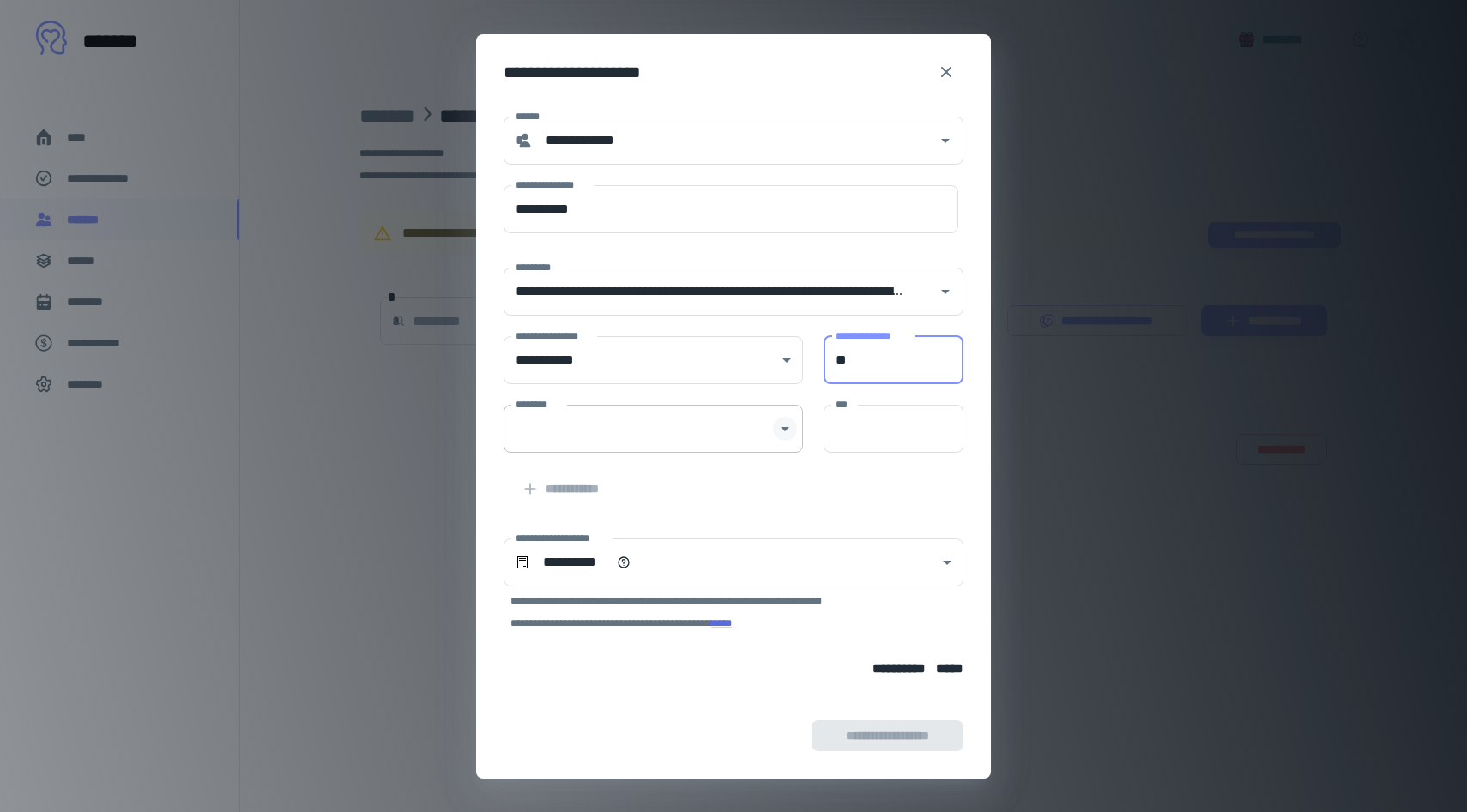 click 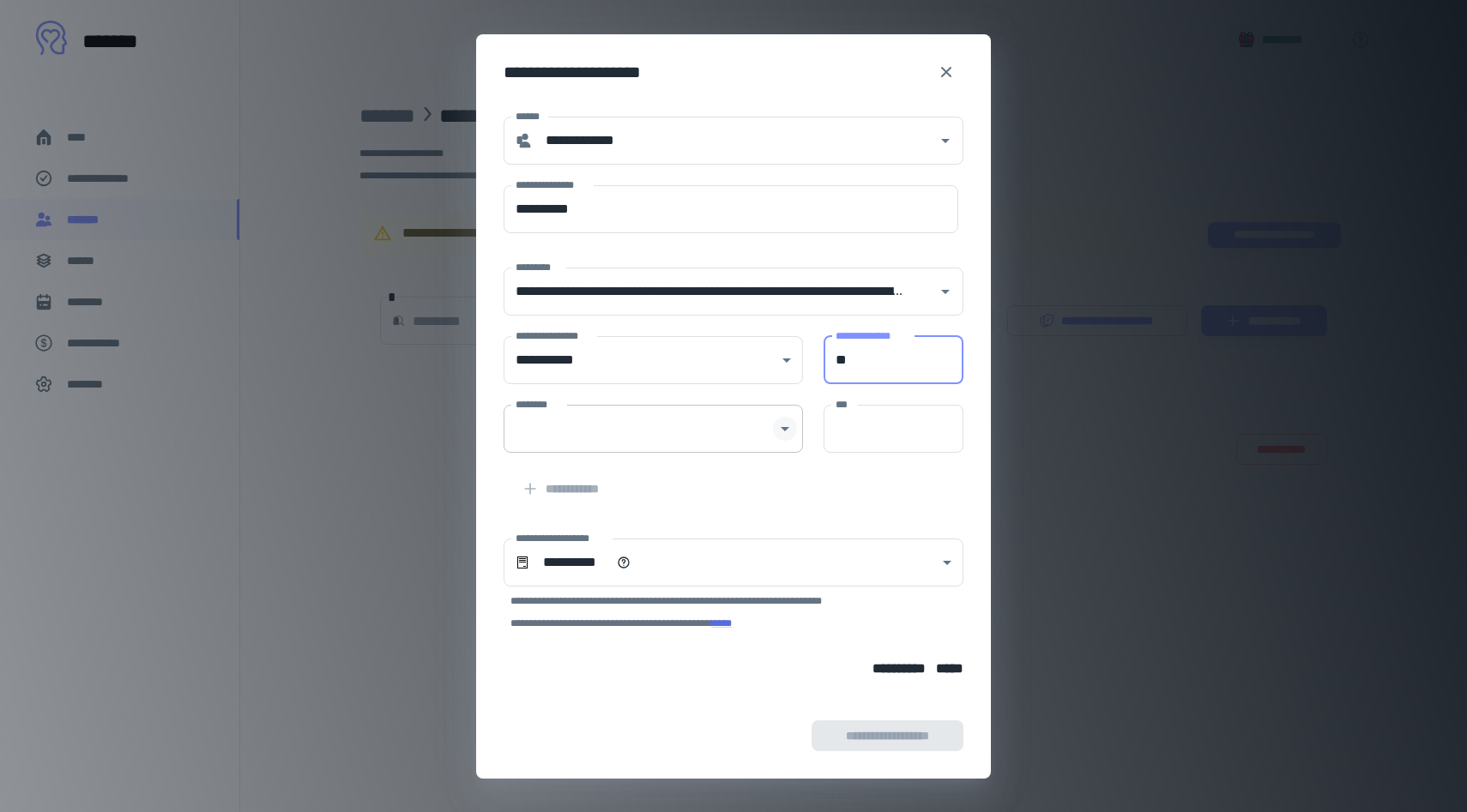 type on "**" 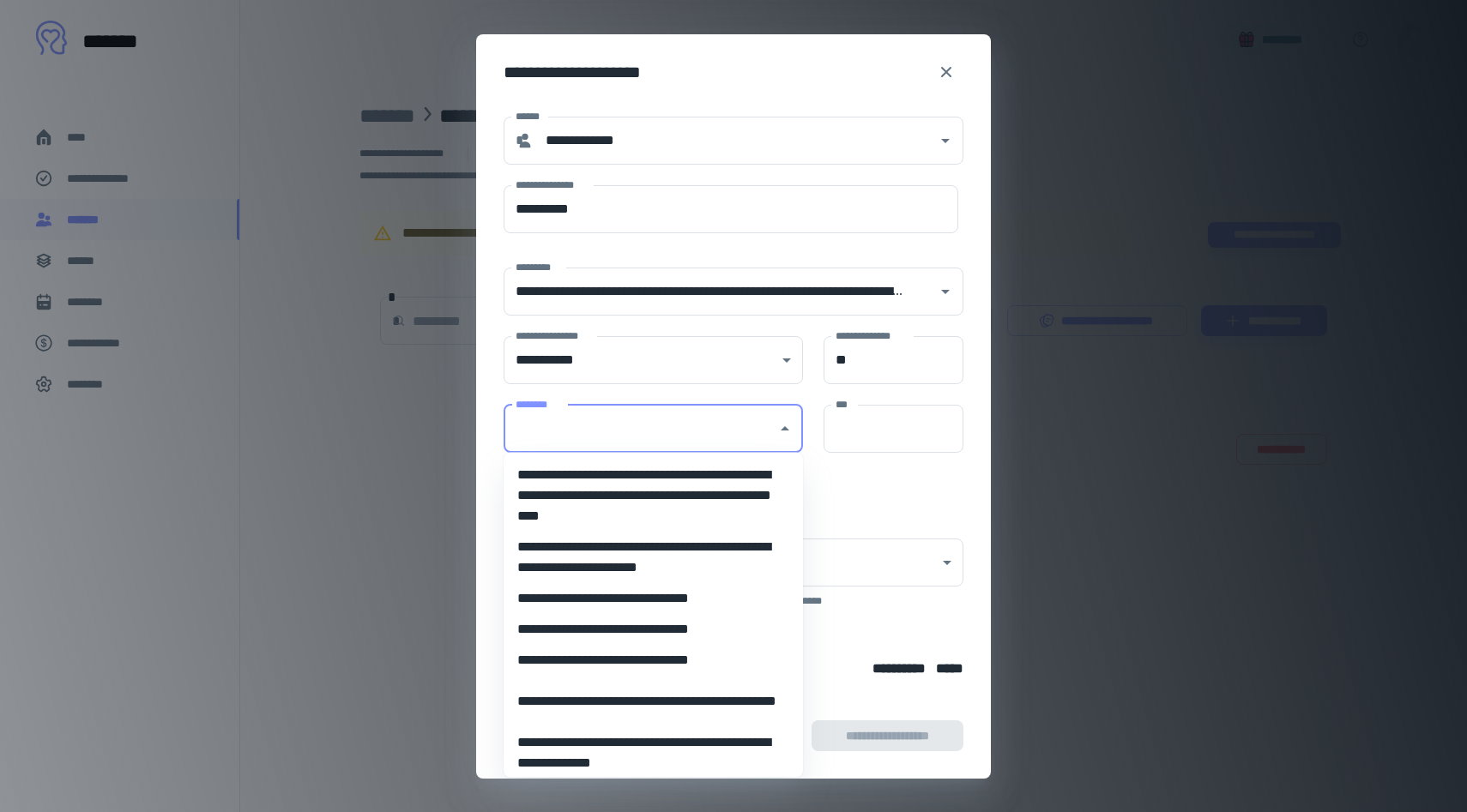 click on "**********" at bounding box center (647, 629) 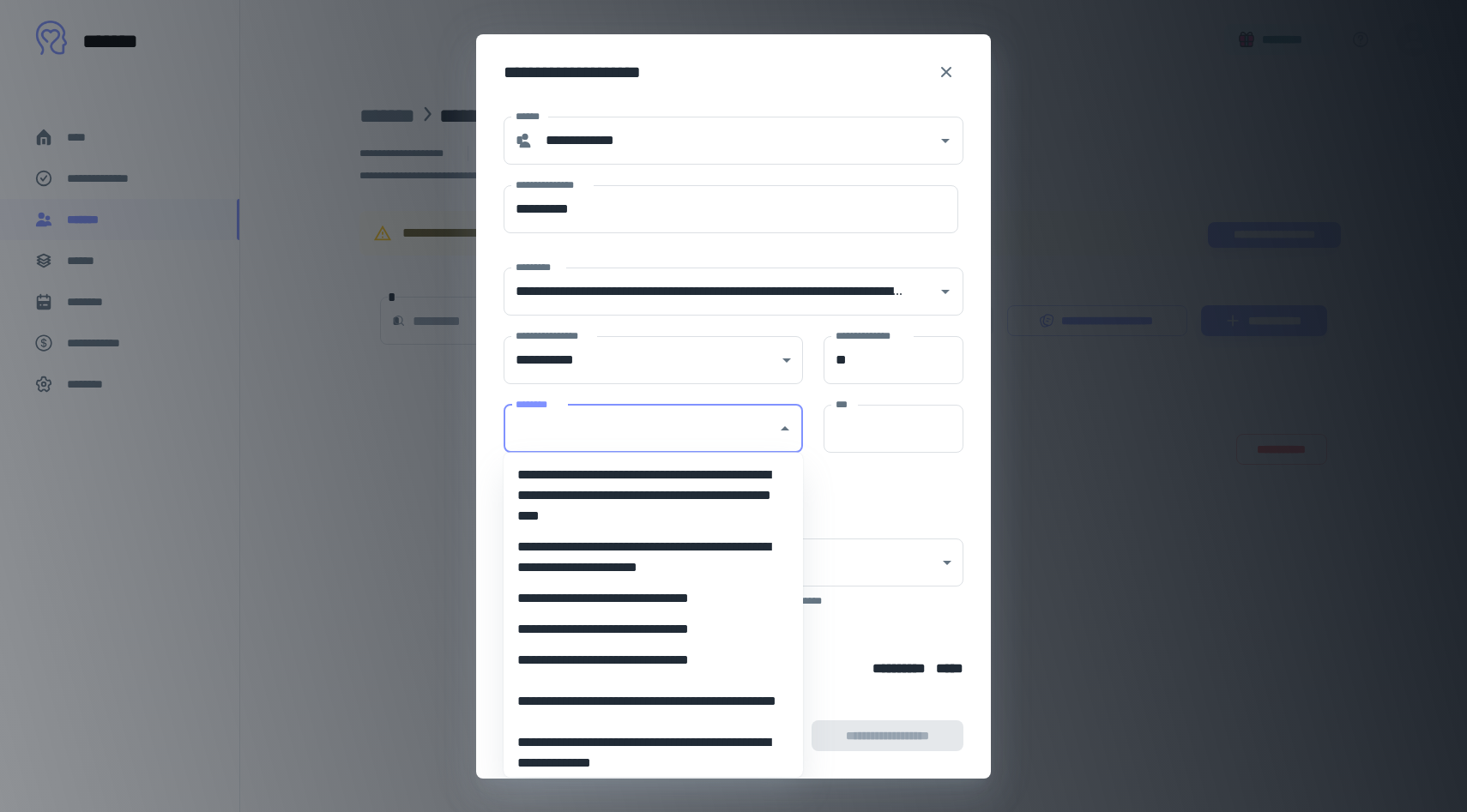 type on "**********" 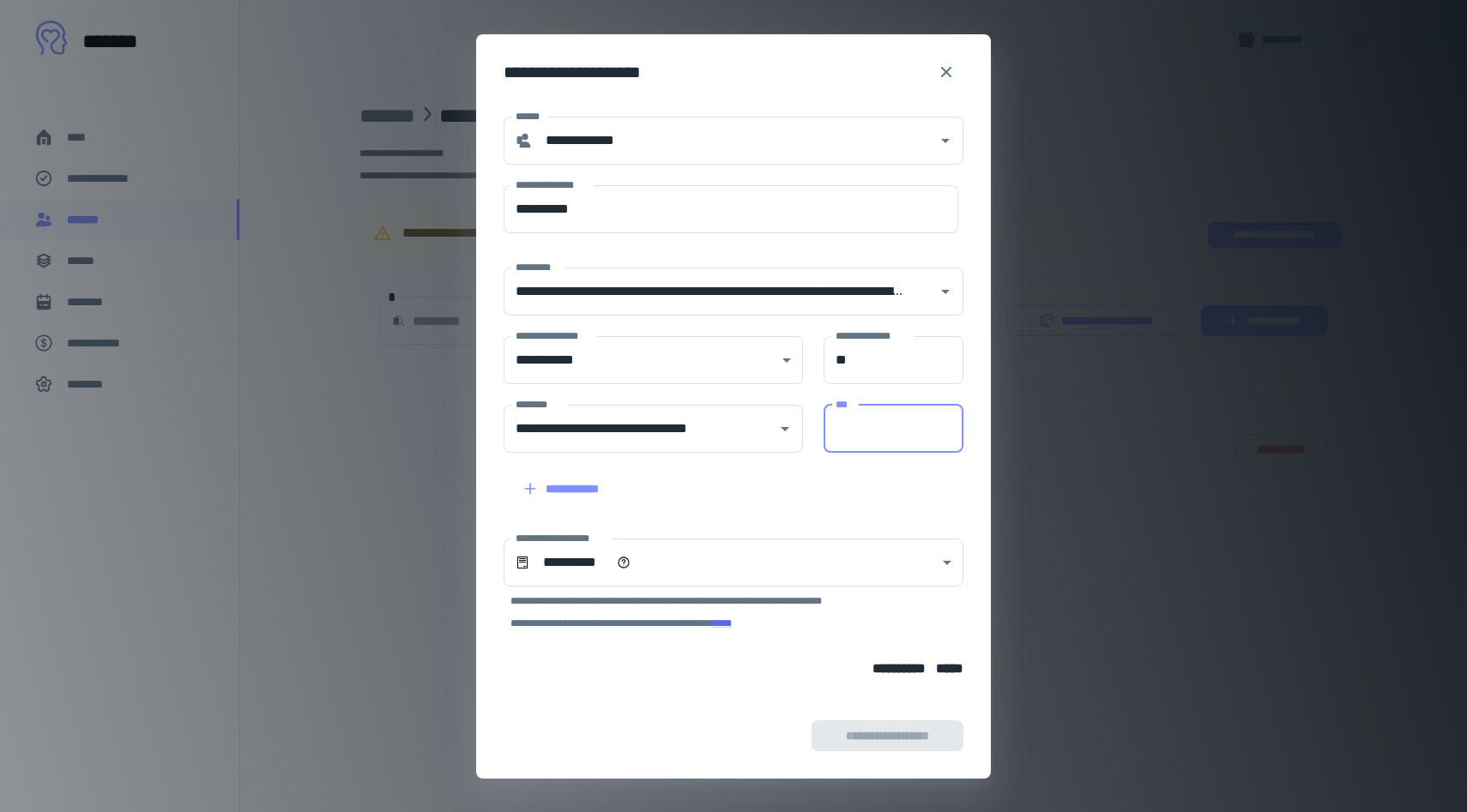 click on "***" at bounding box center [893, 429] 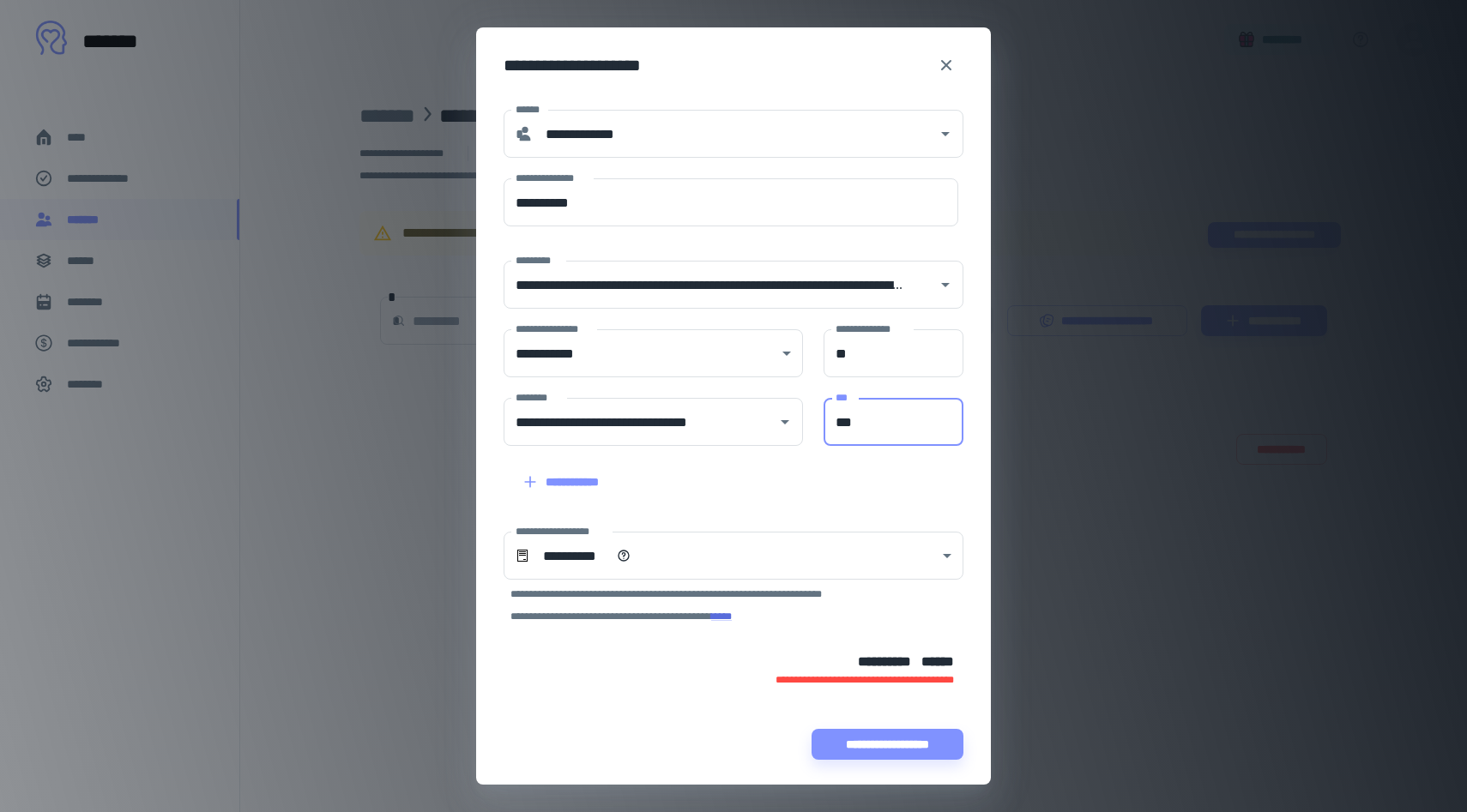 type on "***" 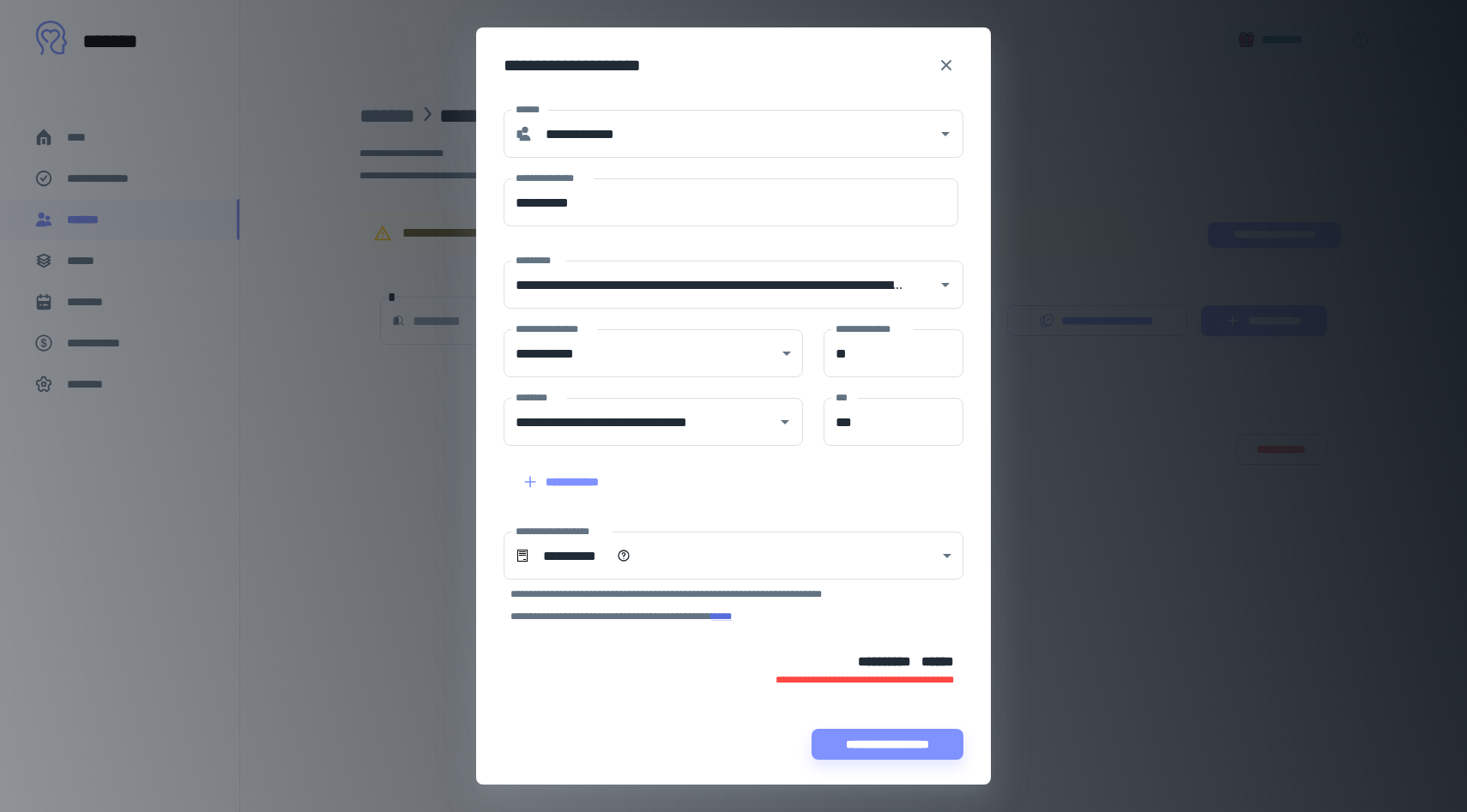 scroll, scrollTop: 3, scrollLeft: 0, axis: vertical 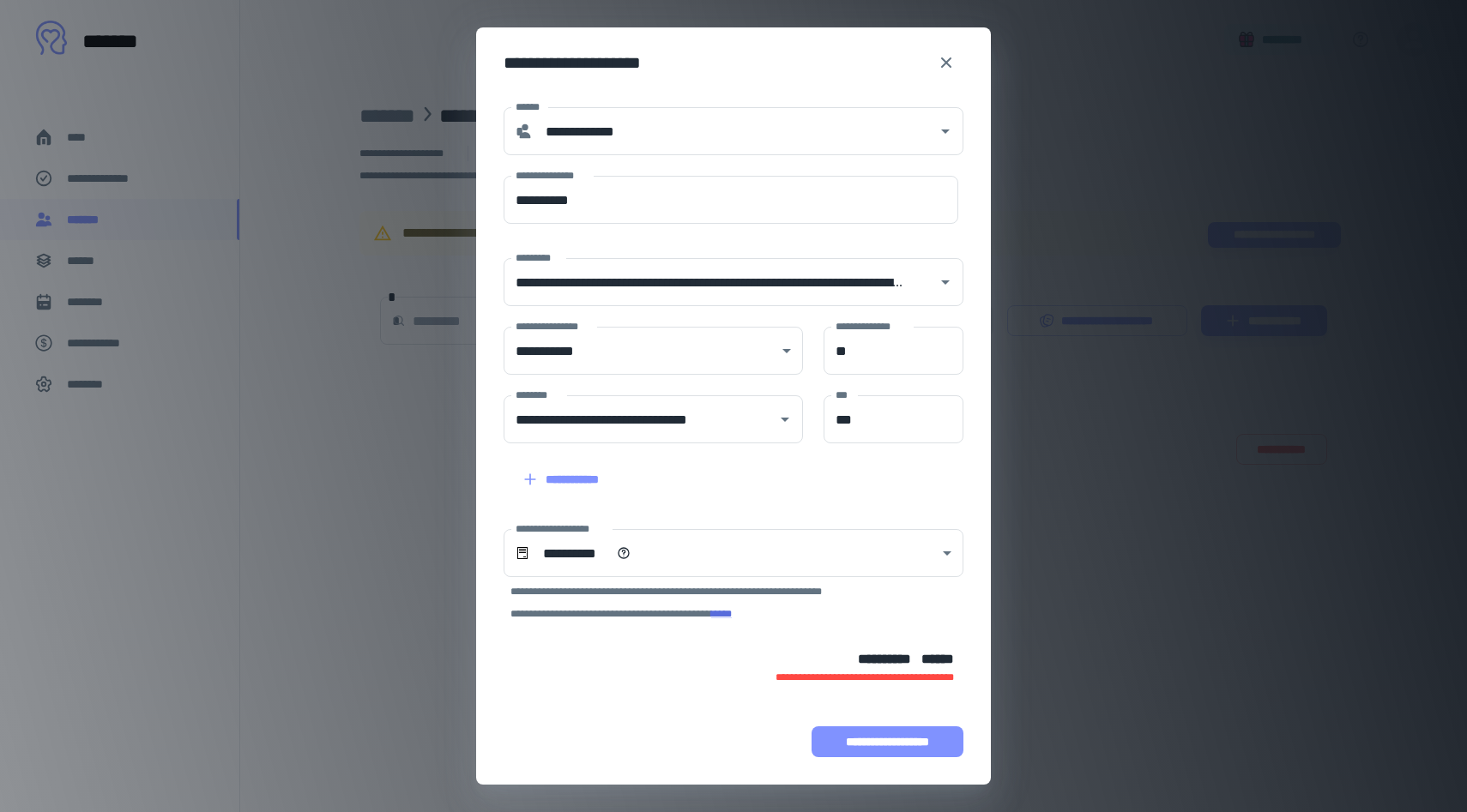 click on "**********" at bounding box center (887, 742) 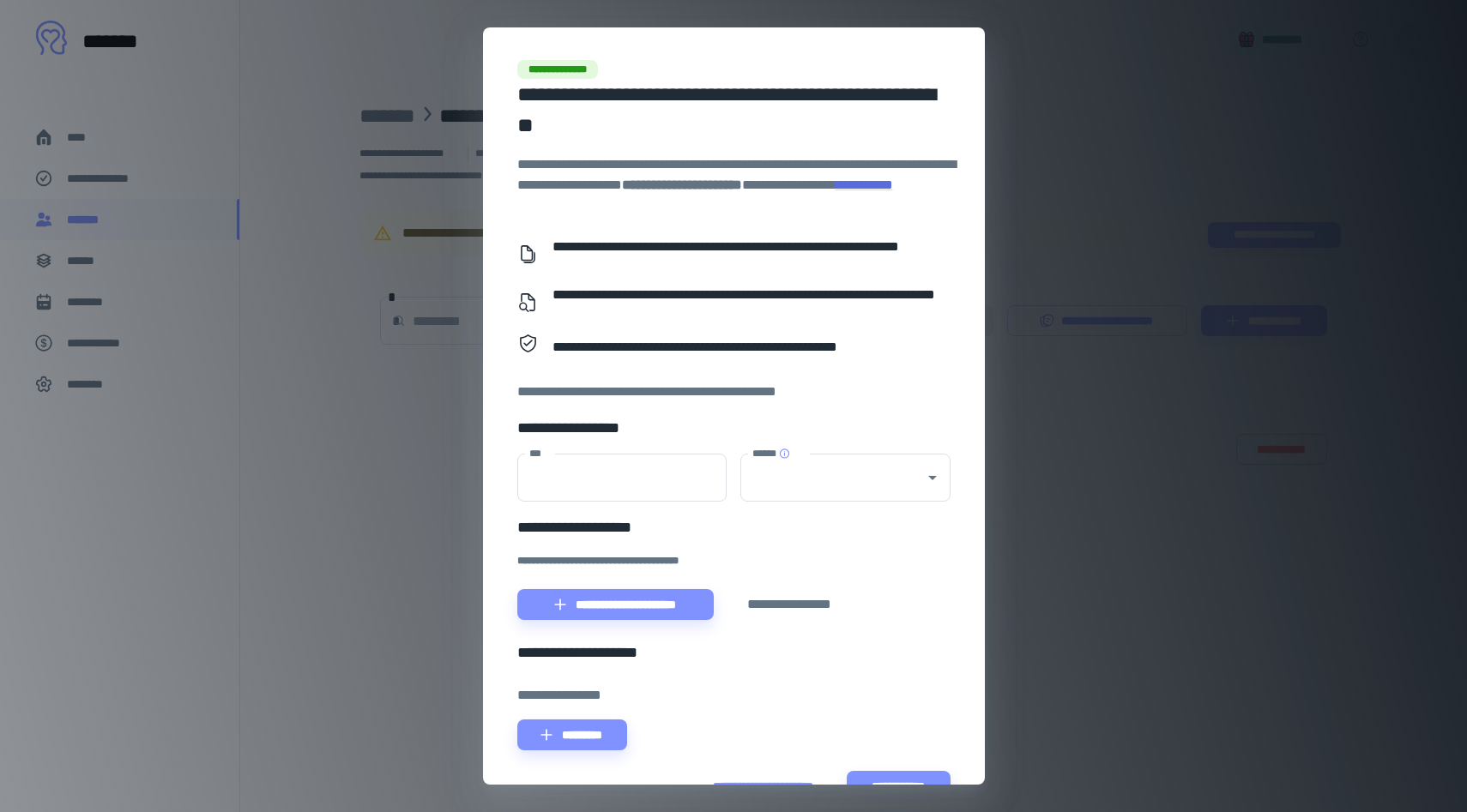 scroll, scrollTop: 46, scrollLeft: 0, axis: vertical 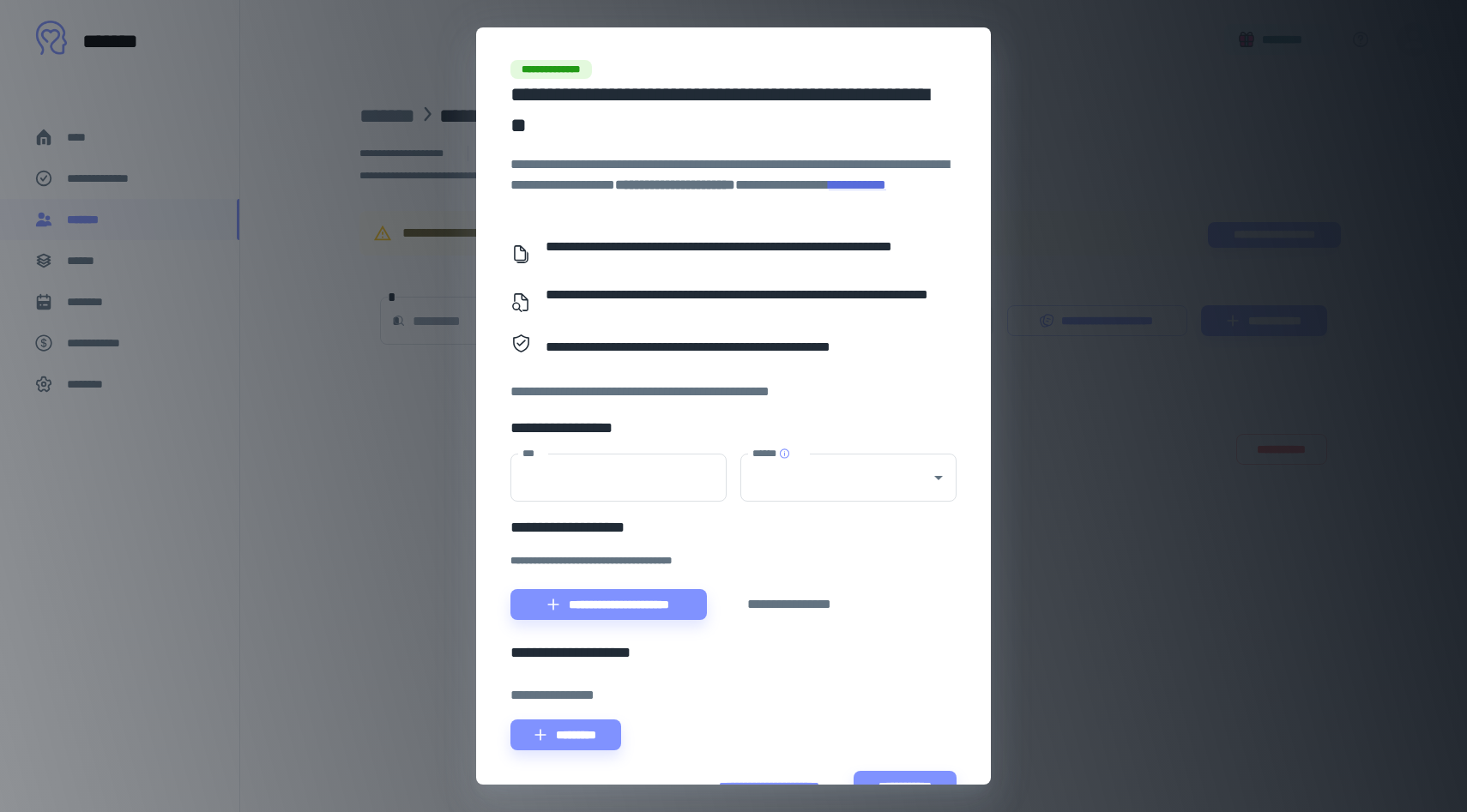 click on "**********" at bounding box center (734, 406) 